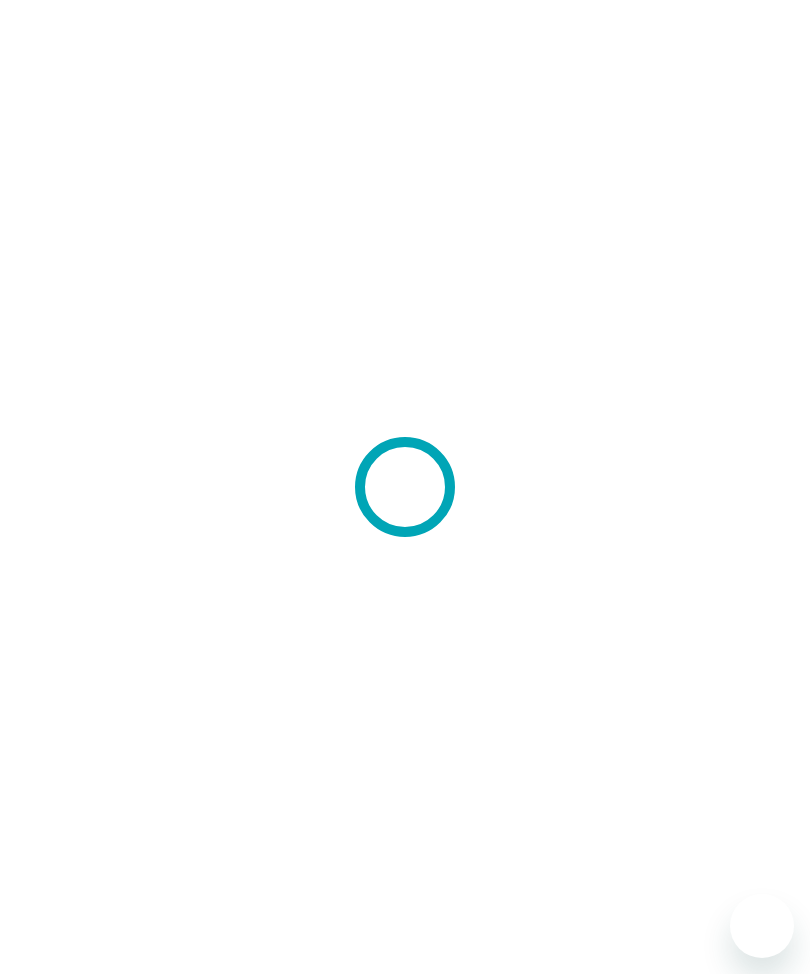 scroll, scrollTop: 0, scrollLeft: 0, axis: both 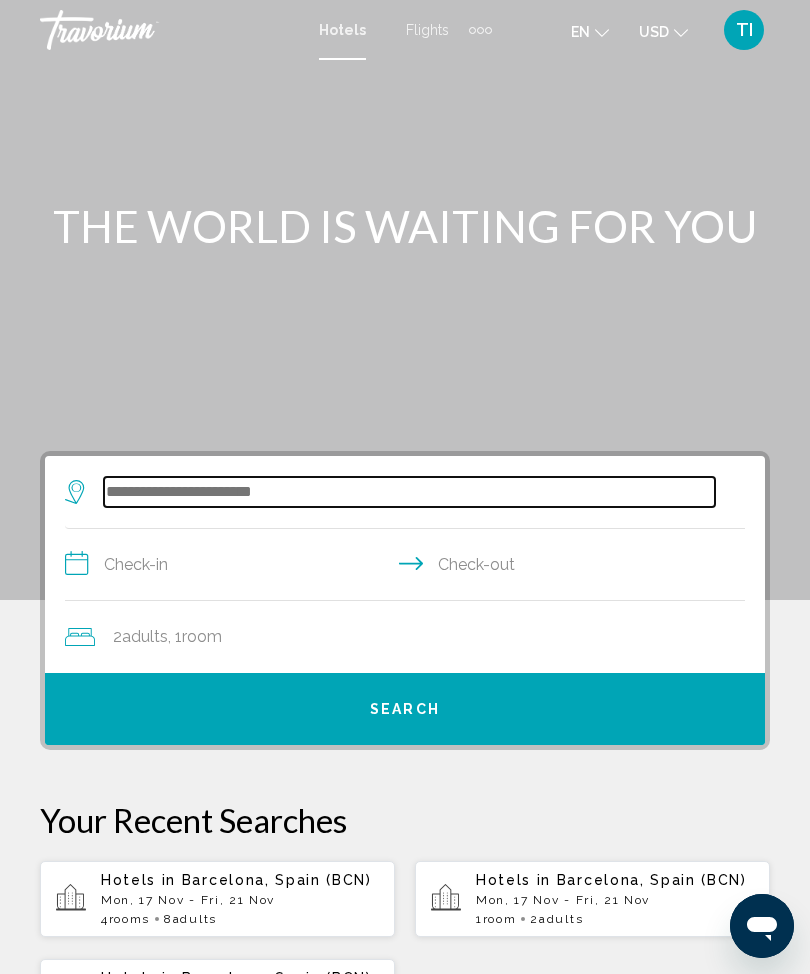 click at bounding box center [409, 492] 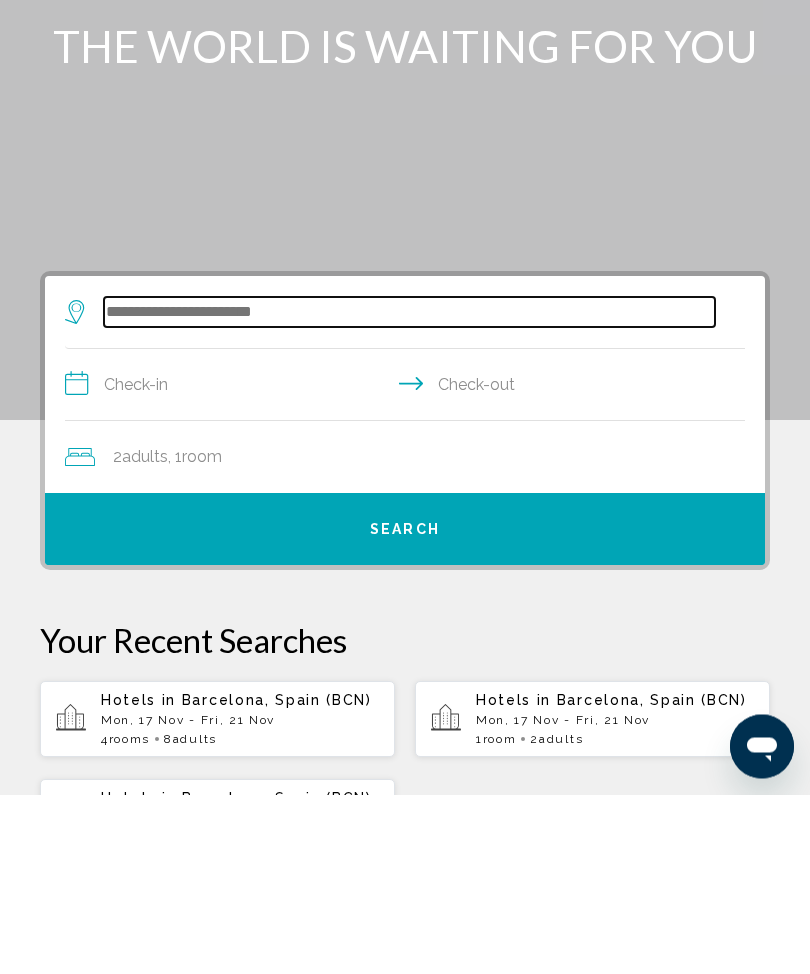 scroll, scrollTop: 65, scrollLeft: 0, axis: vertical 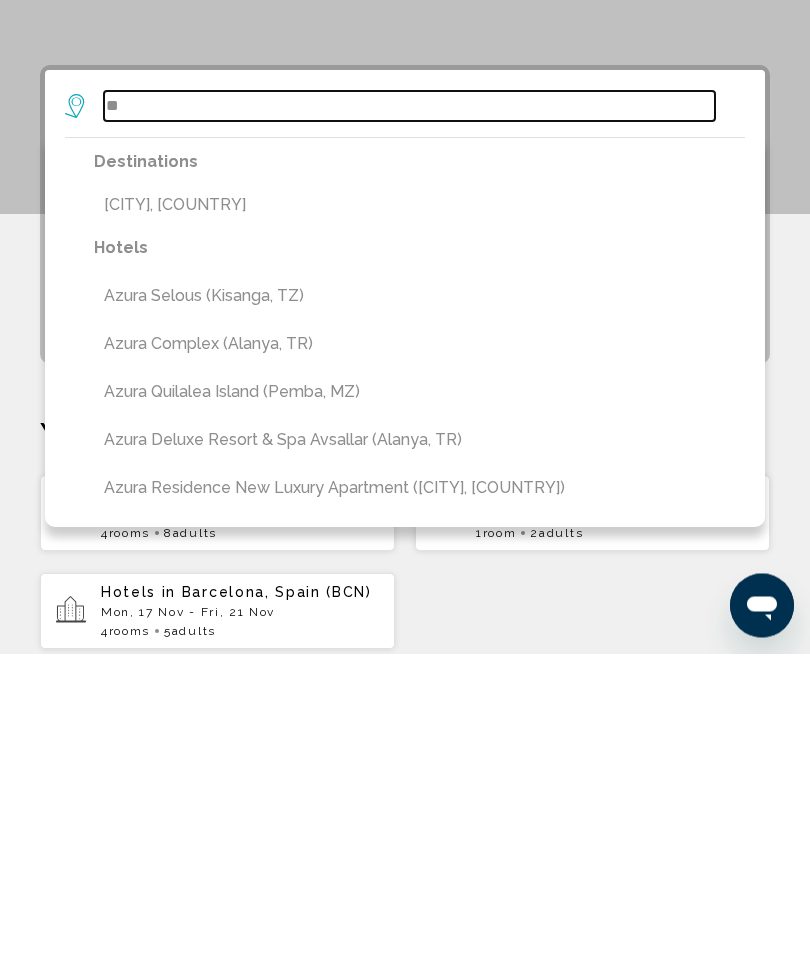 type on "*" 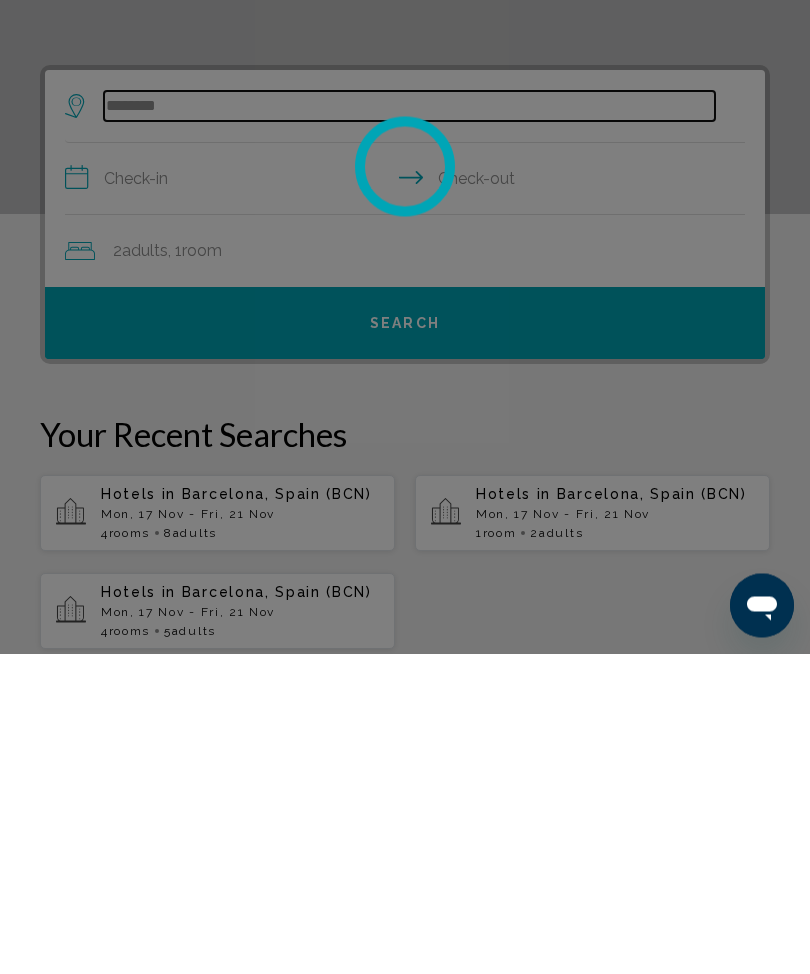 scroll, scrollTop: 67, scrollLeft: 0, axis: vertical 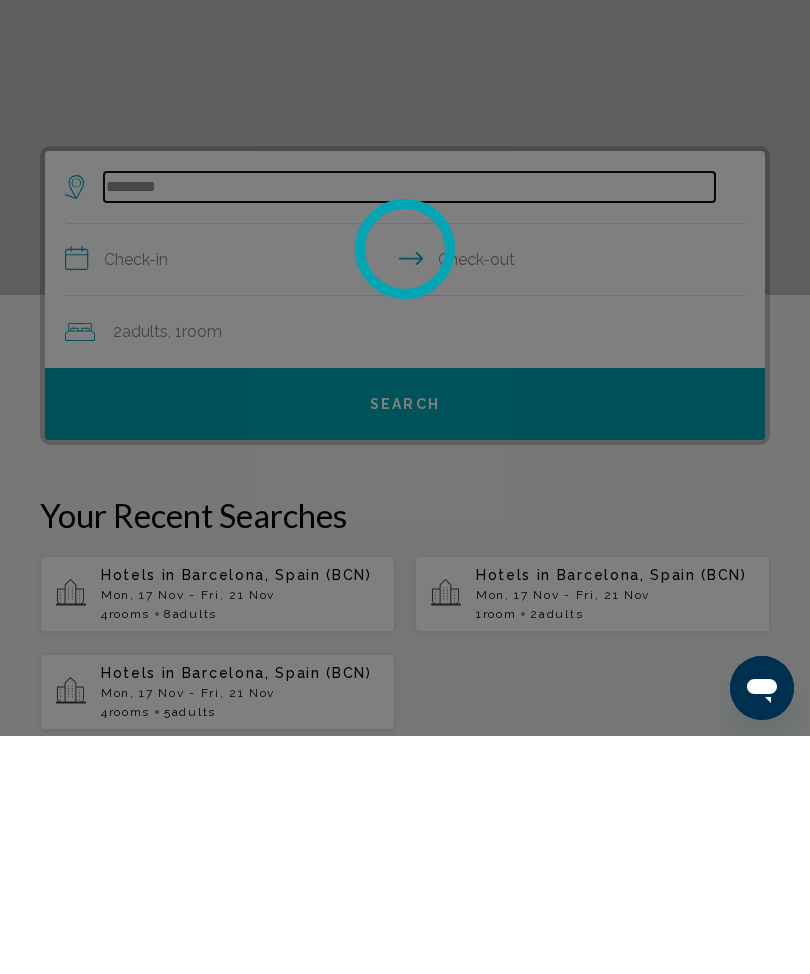 type on "********" 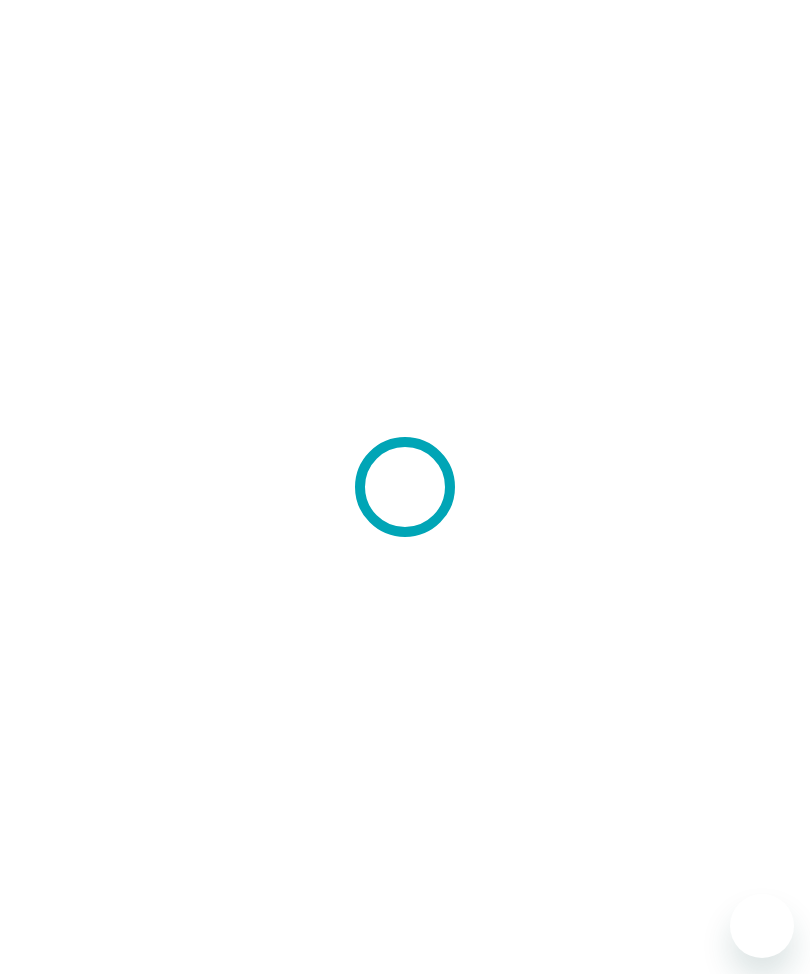 scroll, scrollTop: 0, scrollLeft: 0, axis: both 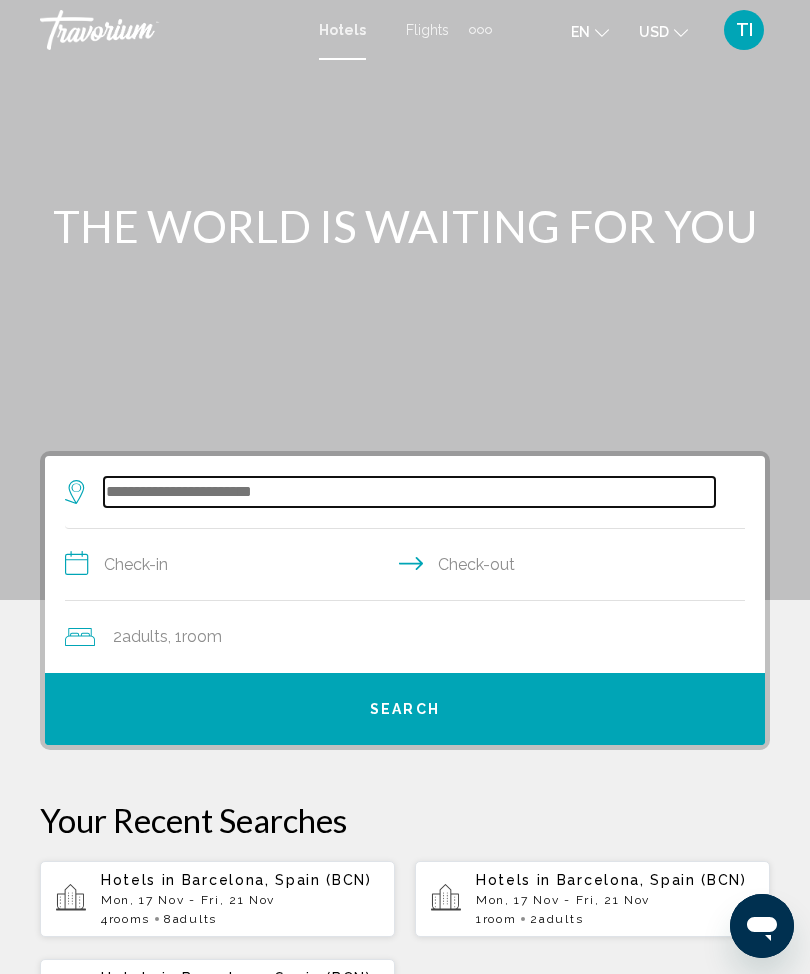 click at bounding box center (409, 492) 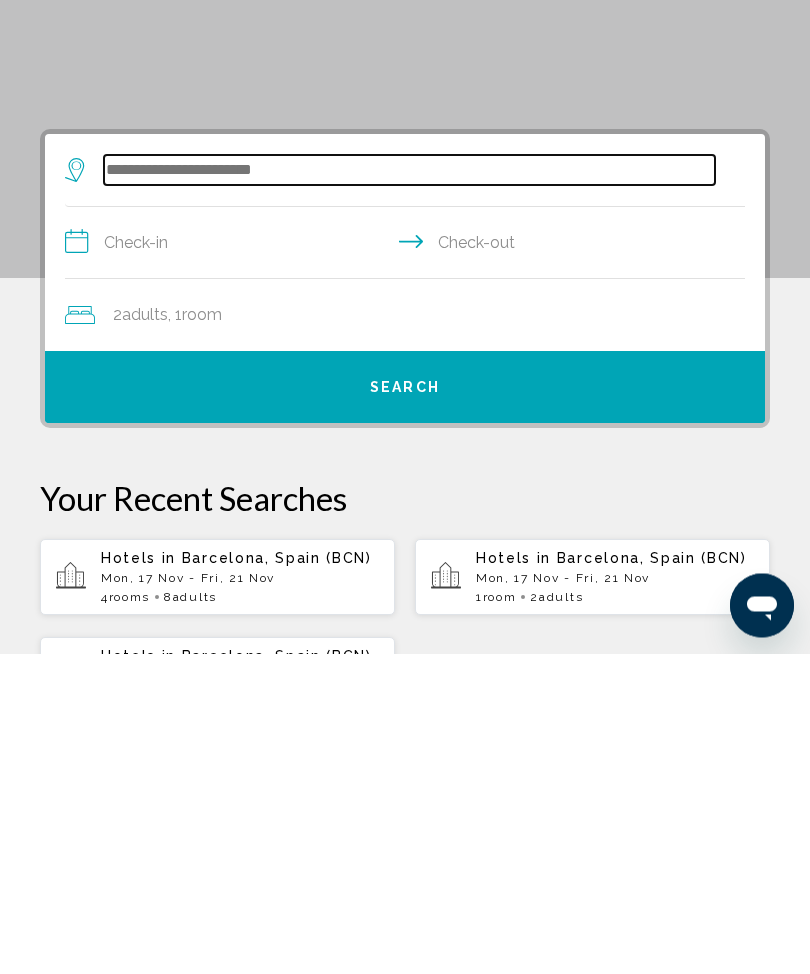 scroll, scrollTop: 65, scrollLeft: 0, axis: vertical 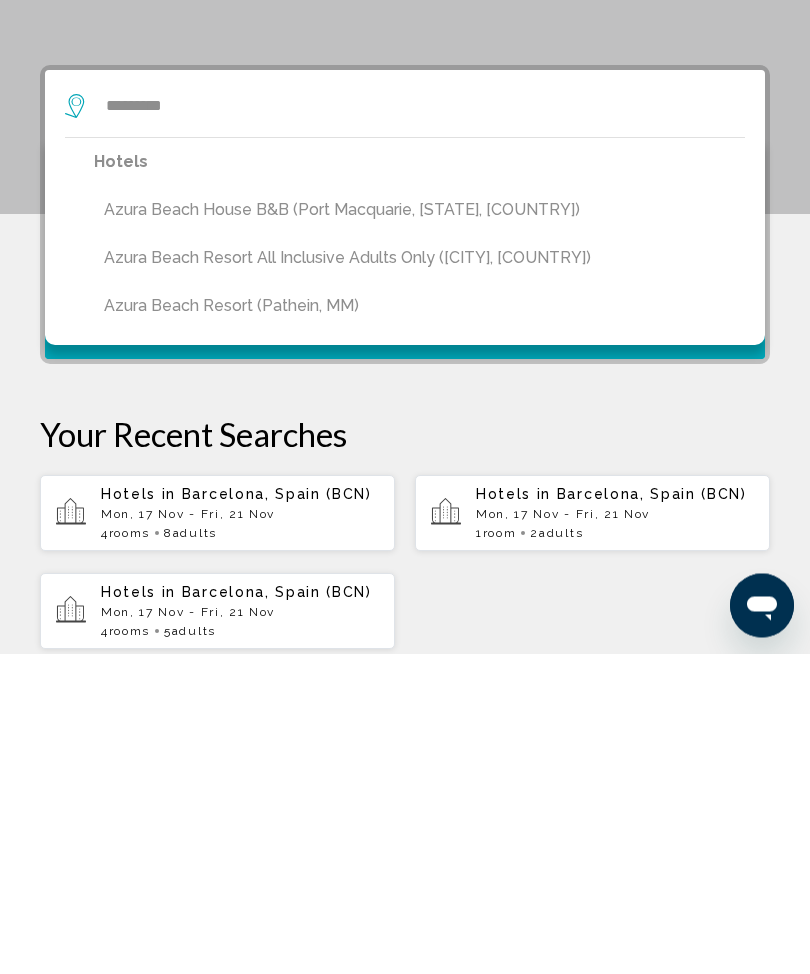 click on "Azura Beach Resort All Inclusive Adults Only ([CITY], [COUNTRY])" at bounding box center (419, 579) 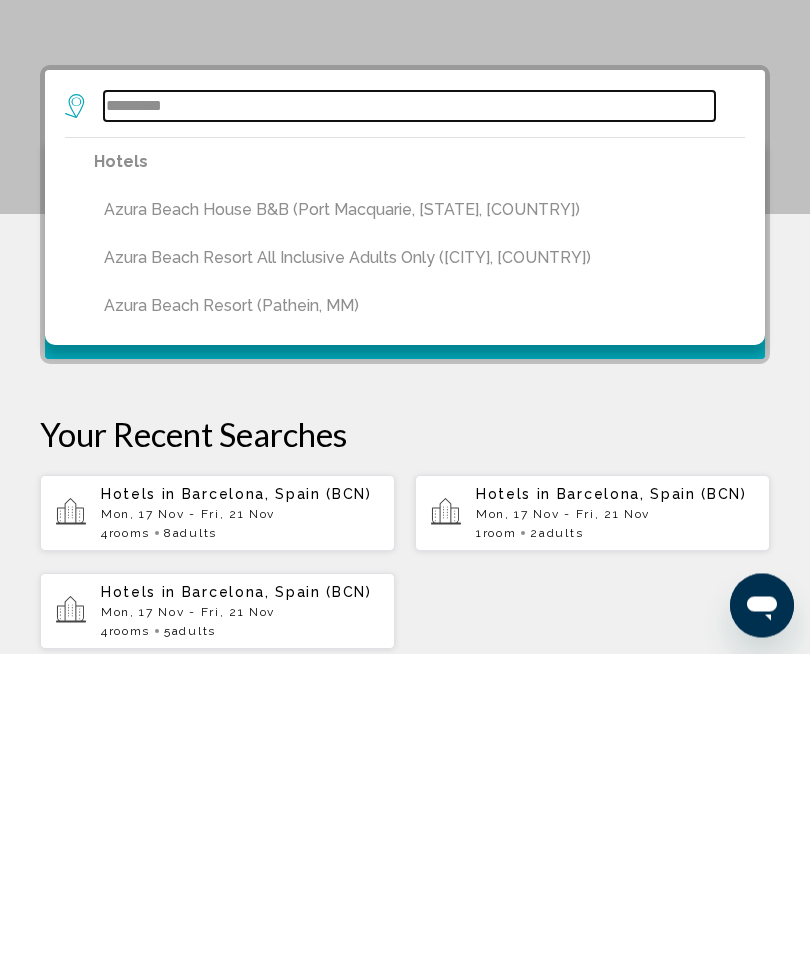type on "**********" 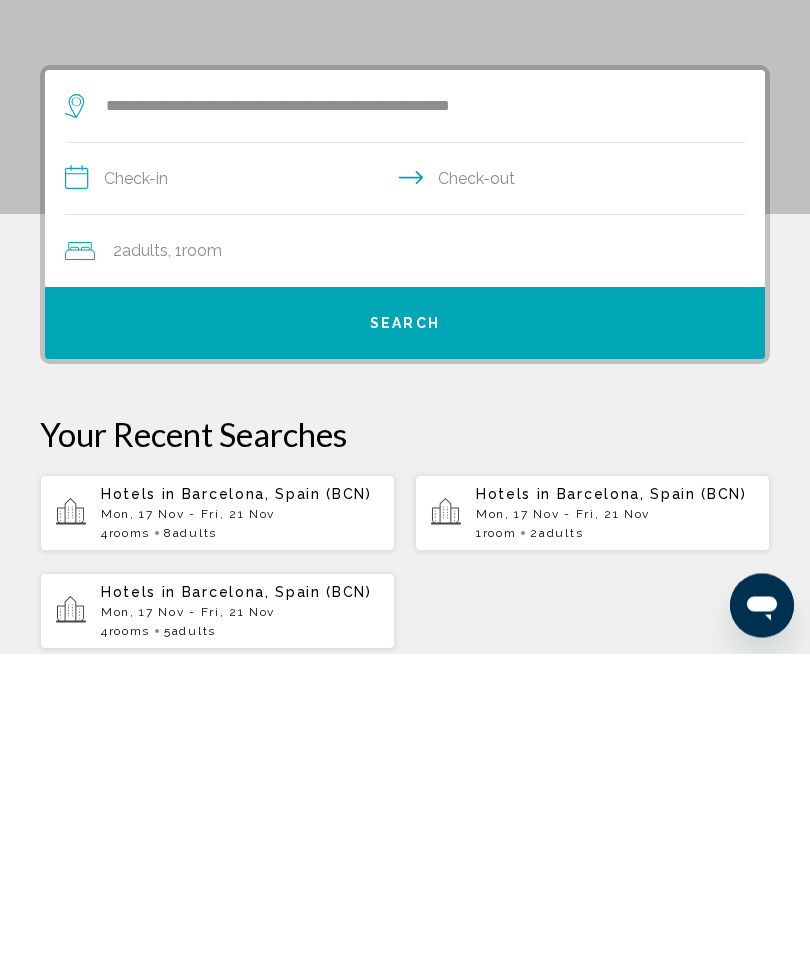 click on "**********" at bounding box center (409, 502) 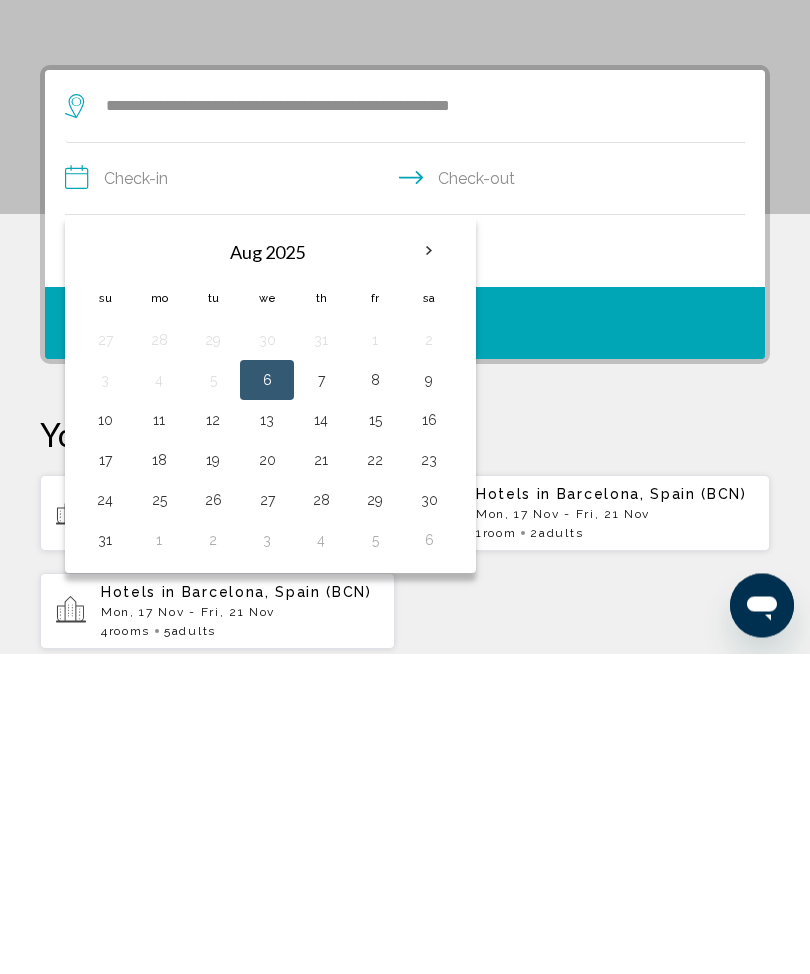 scroll, scrollTop: 386, scrollLeft: 0, axis: vertical 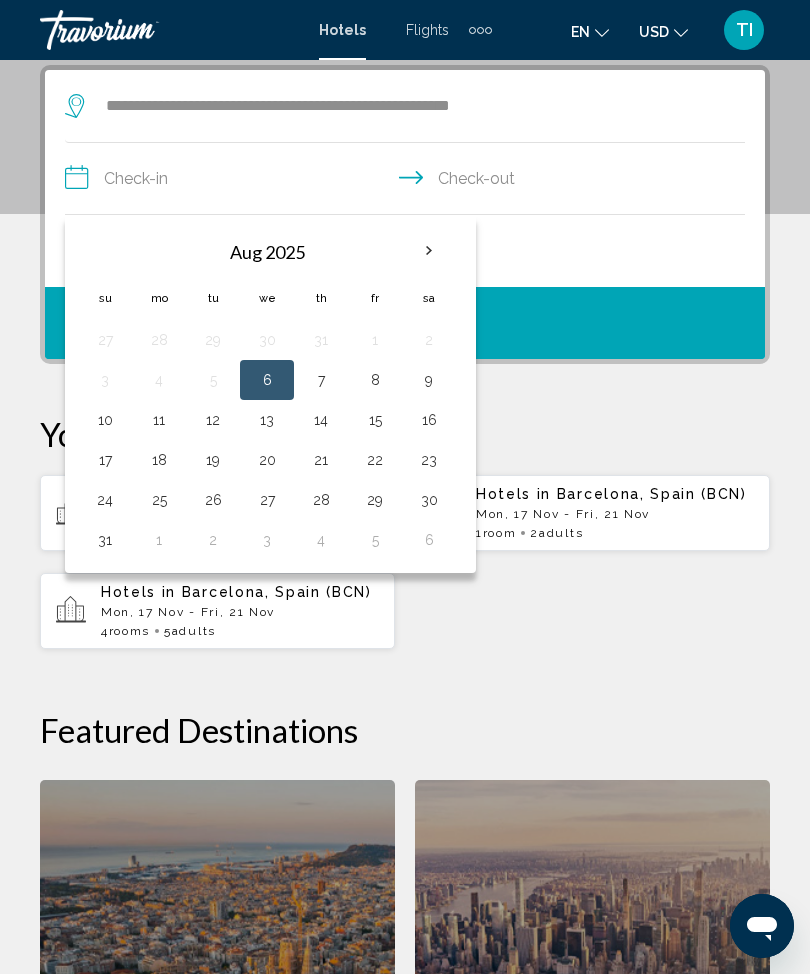 click at bounding box center (429, 251) 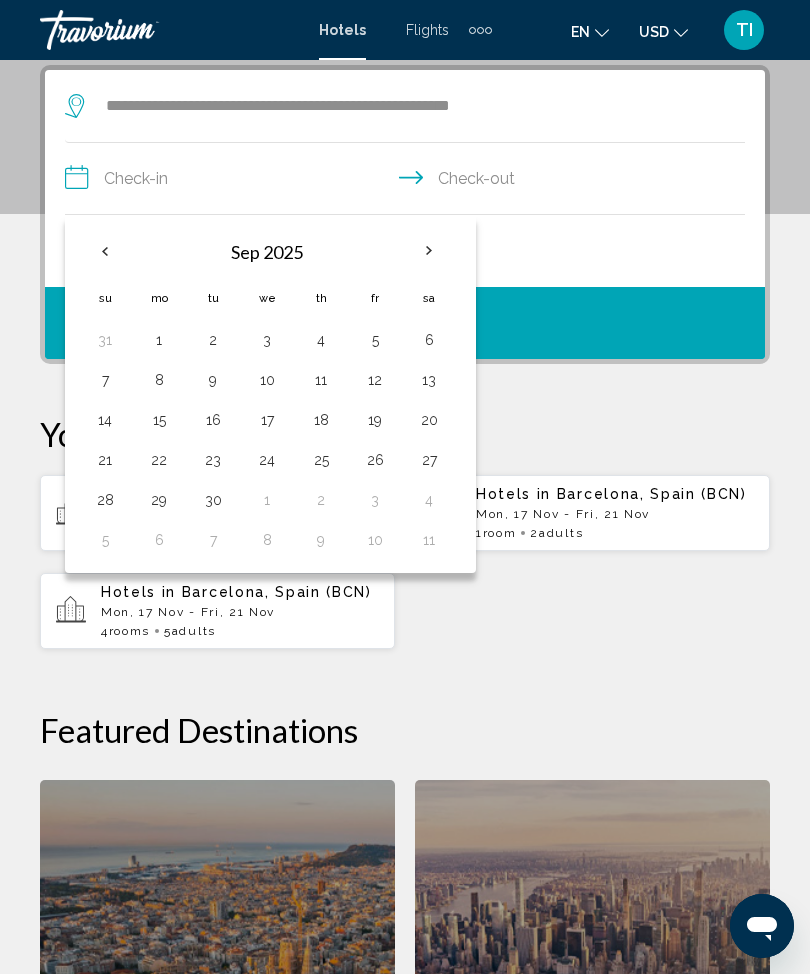click at bounding box center (429, 251) 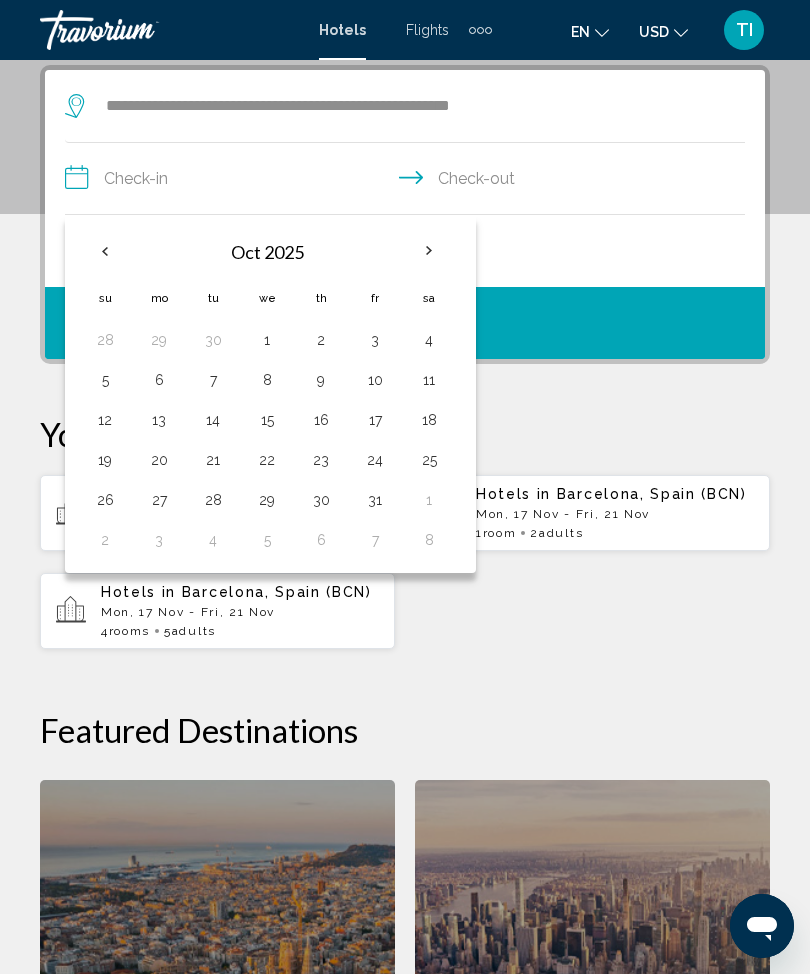 click at bounding box center (429, 251) 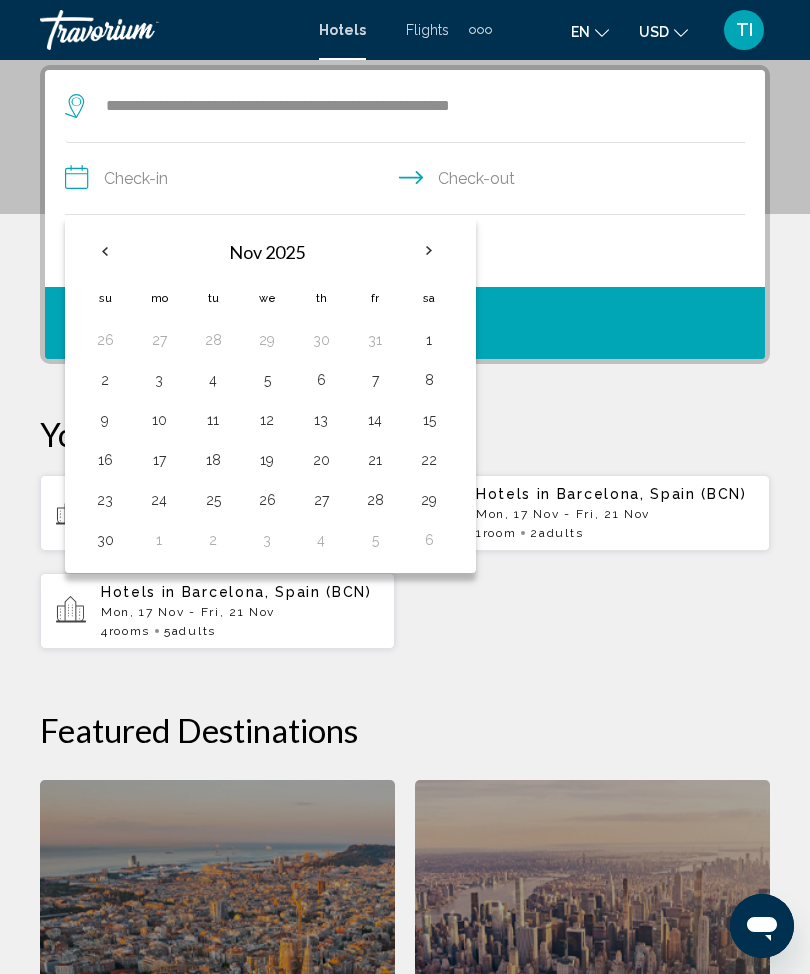 click on "10" at bounding box center (159, 420) 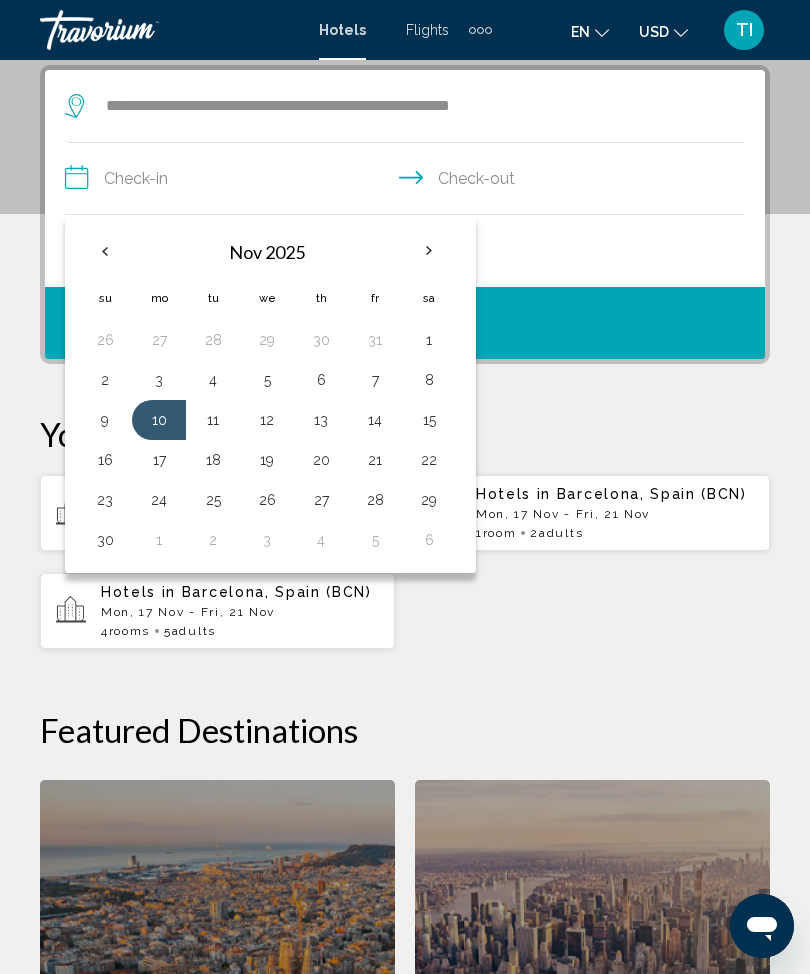 click on "14" at bounding box center [375, 420] 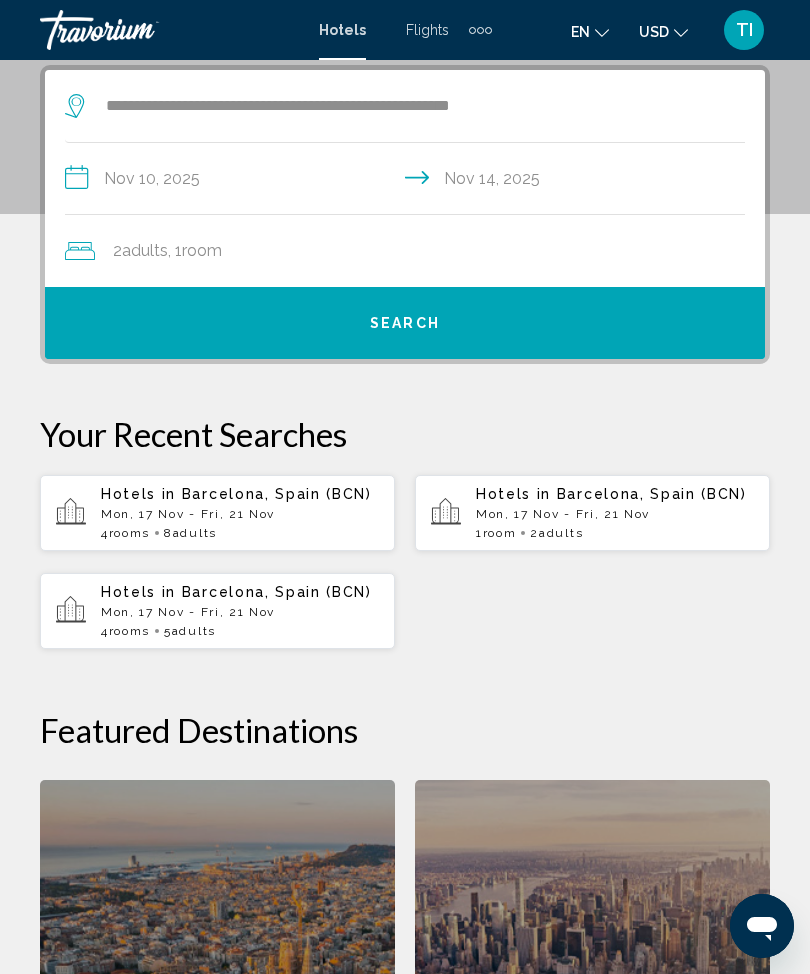 click on "Search" at bounding box center [405, 323] 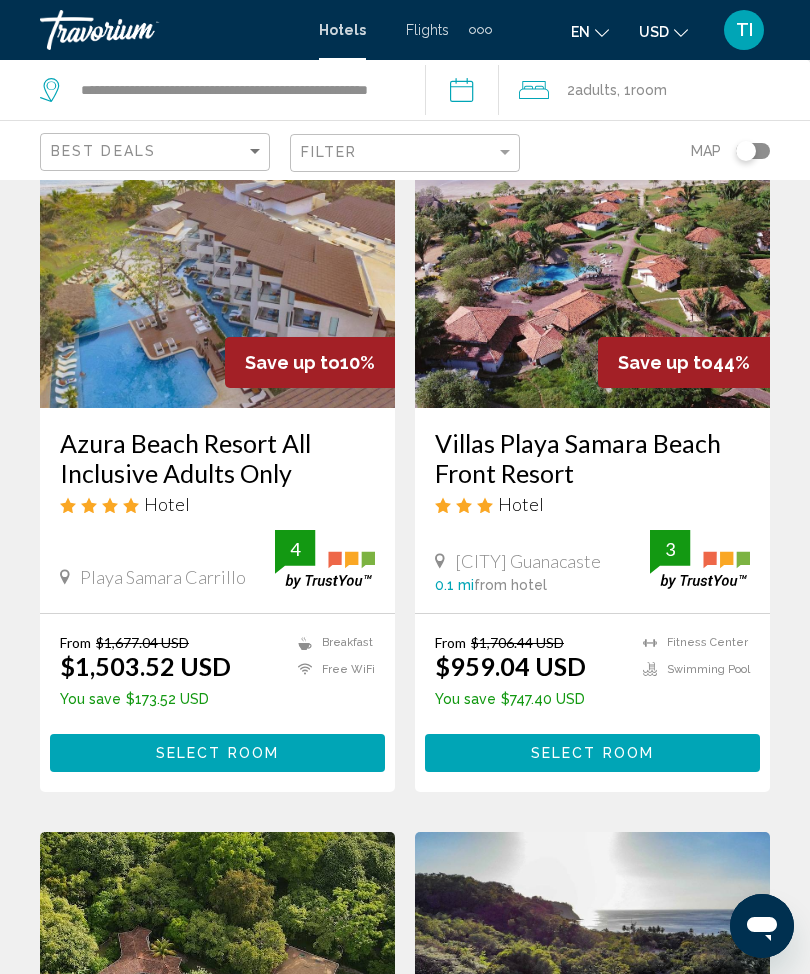 scroll, scrollTop: 161, scrollLeft: 0, axis: vertical 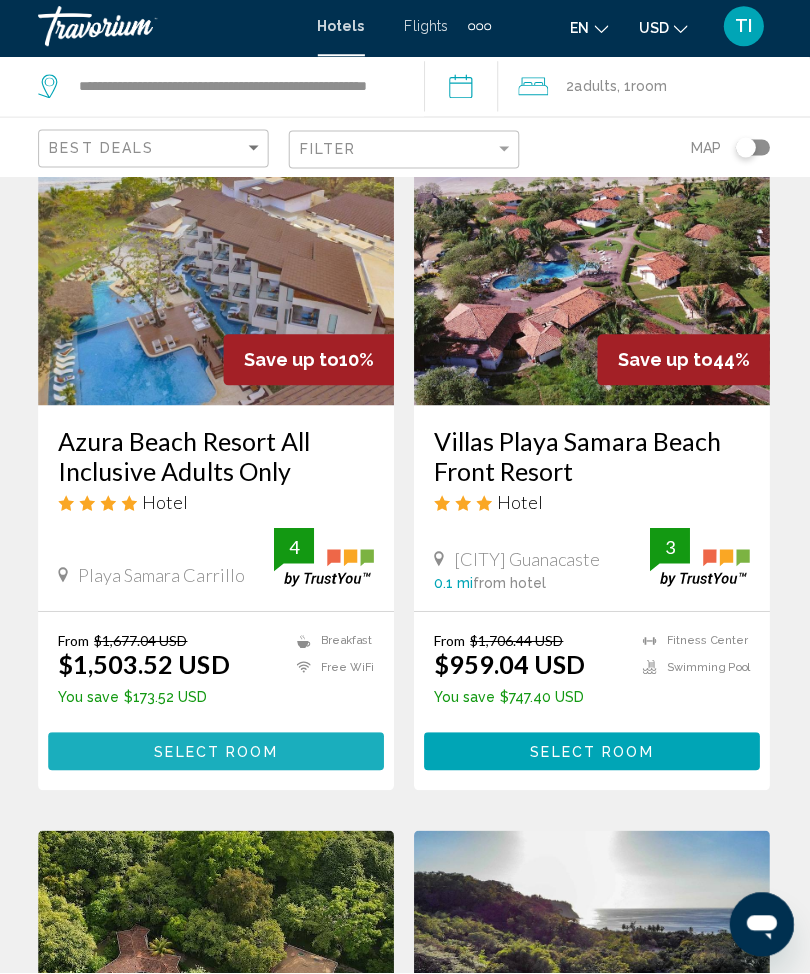 click on "Select Room" at bounding box center [217, 754] 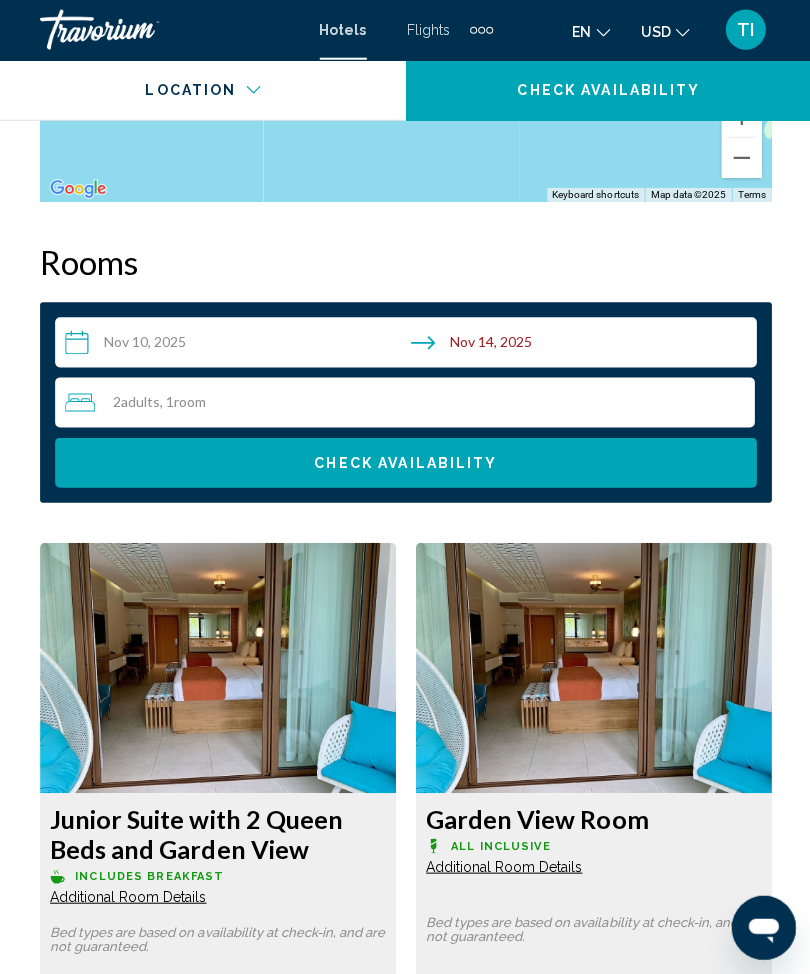 scroll, scrollTop: 3014, scrollLeft: 0, axis: vertical 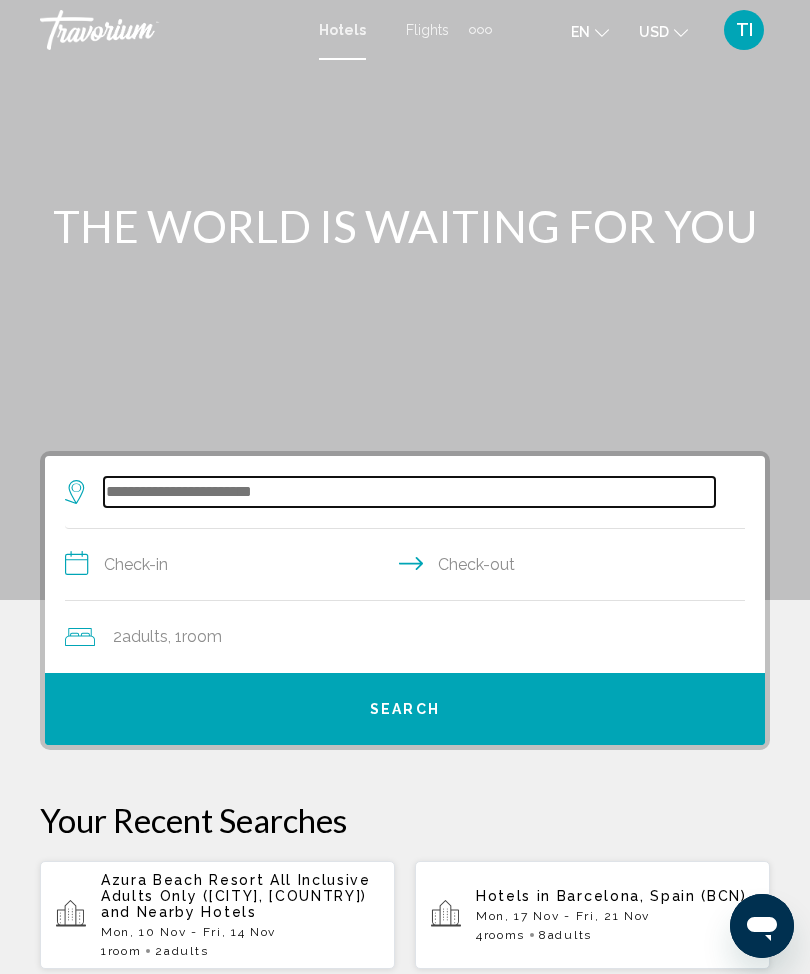click at bounding box center (409, 492) 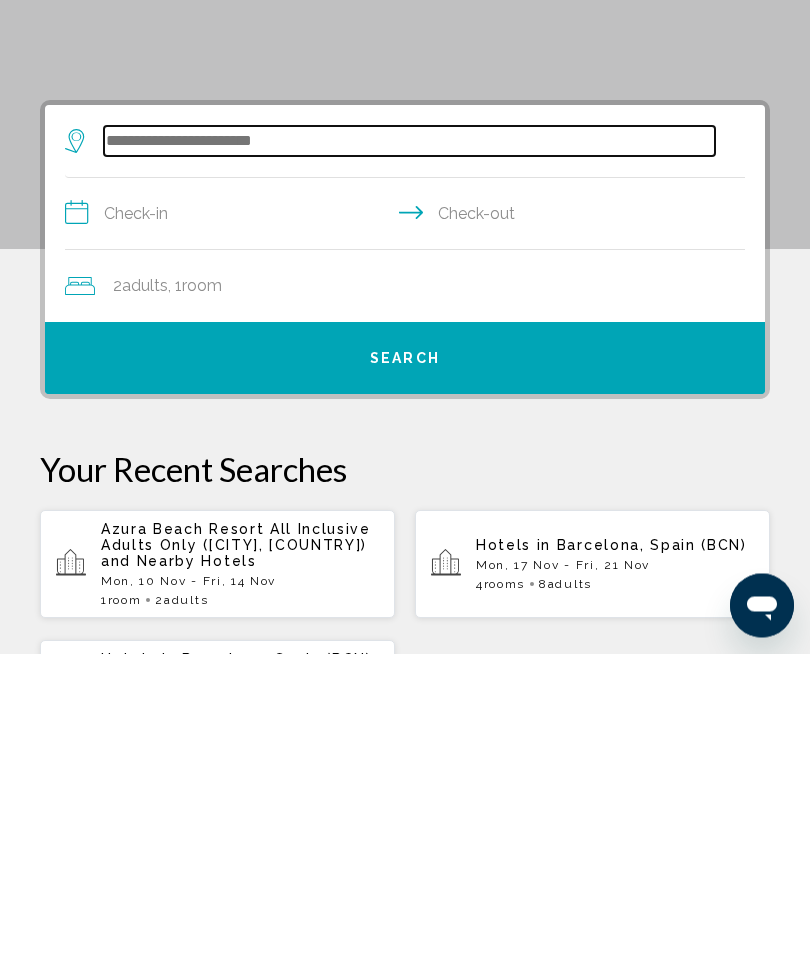 scroll, scrollTop: 65, scrollLeft: 0, axis: vertical 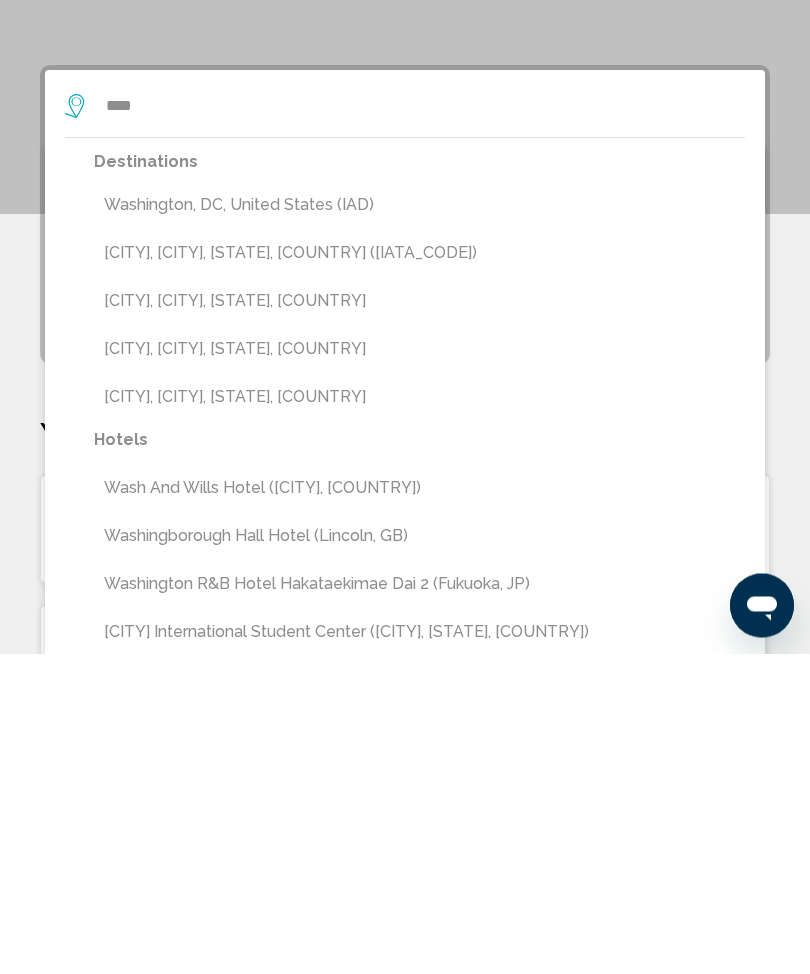 click on "Washington, DC, United States (IAD)" at bounding box center (419, 526) 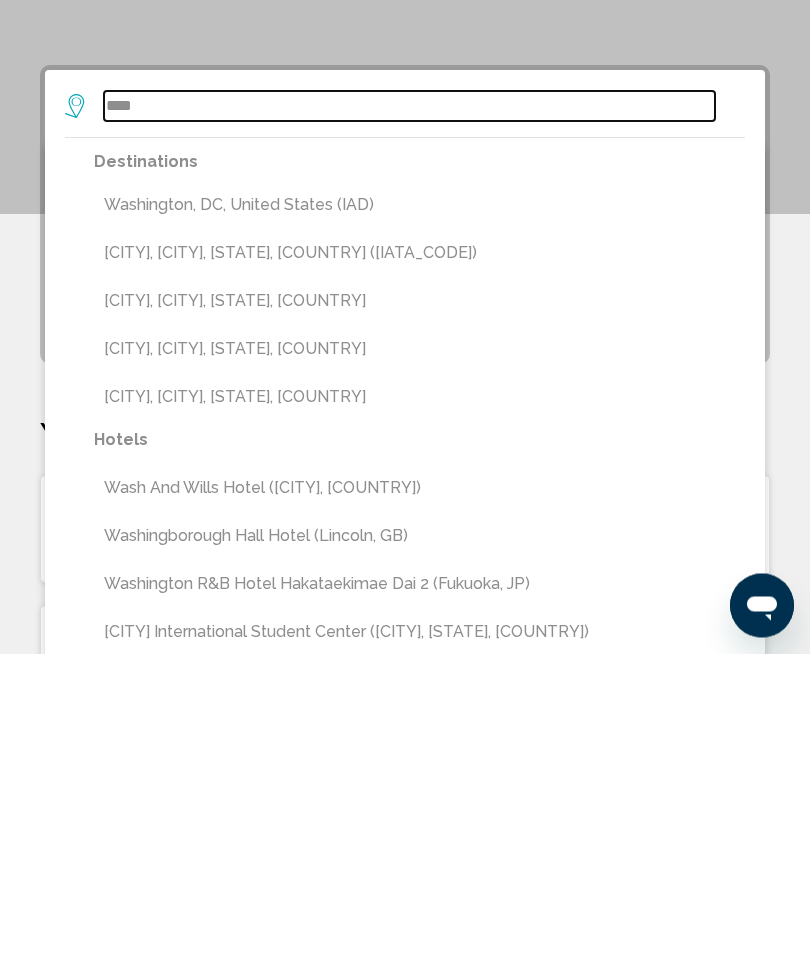 type on "**********" 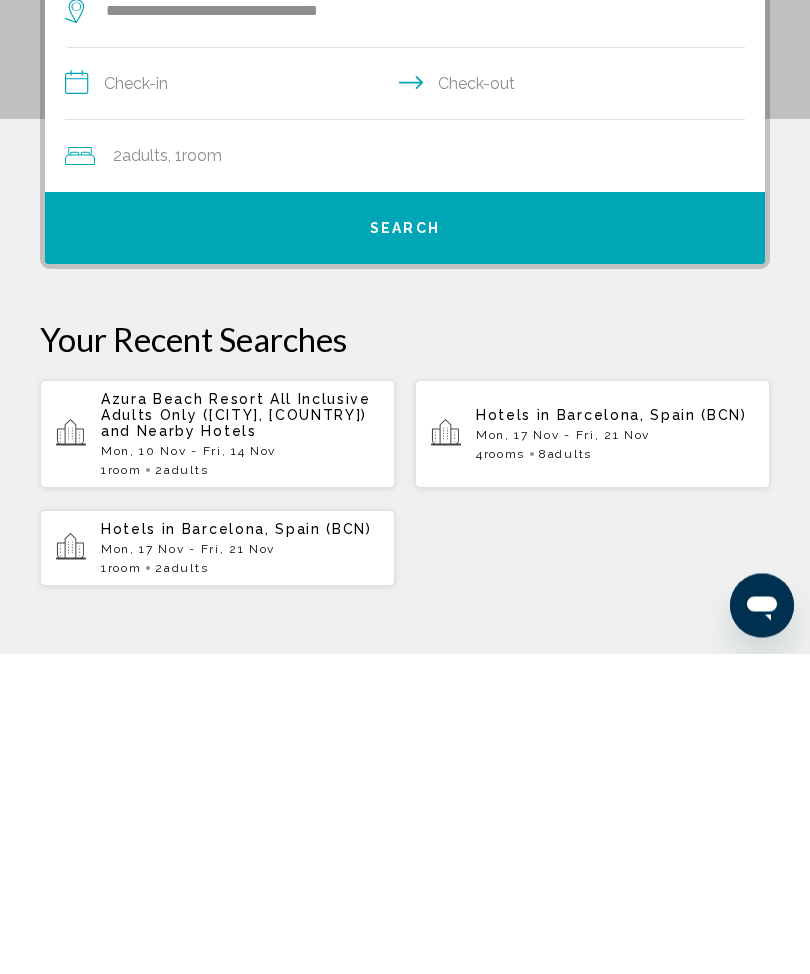 click on "**********" at bounding box center [409, 407] 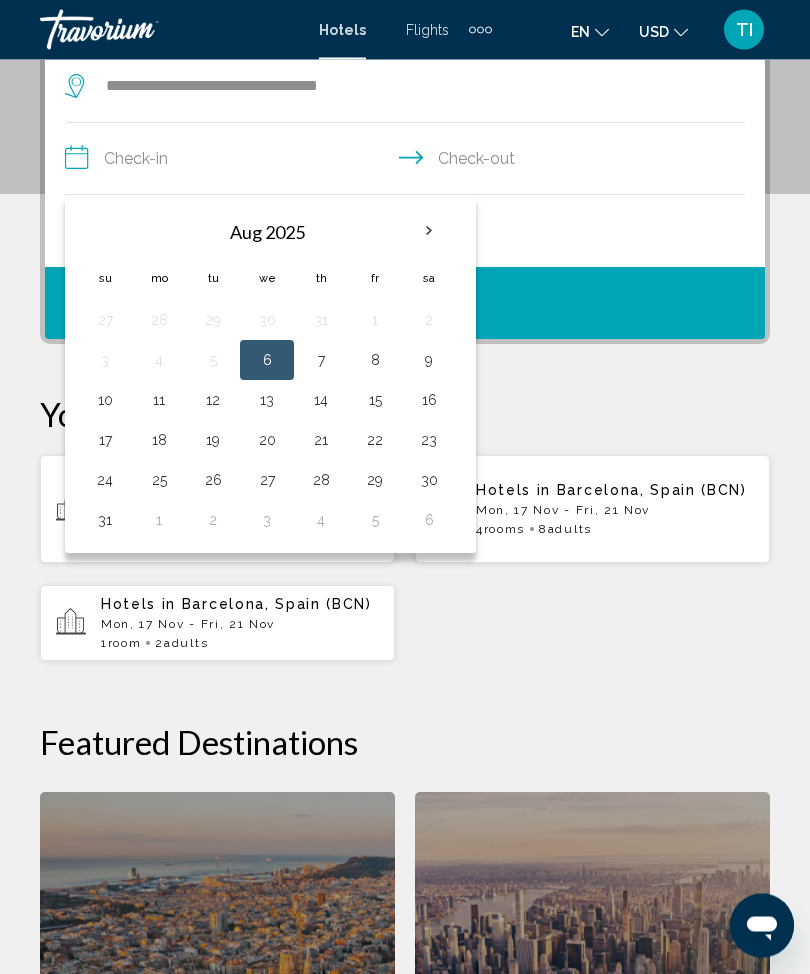 scroll, scrollTop: 386, scrollLeft: 0, axis: vertical 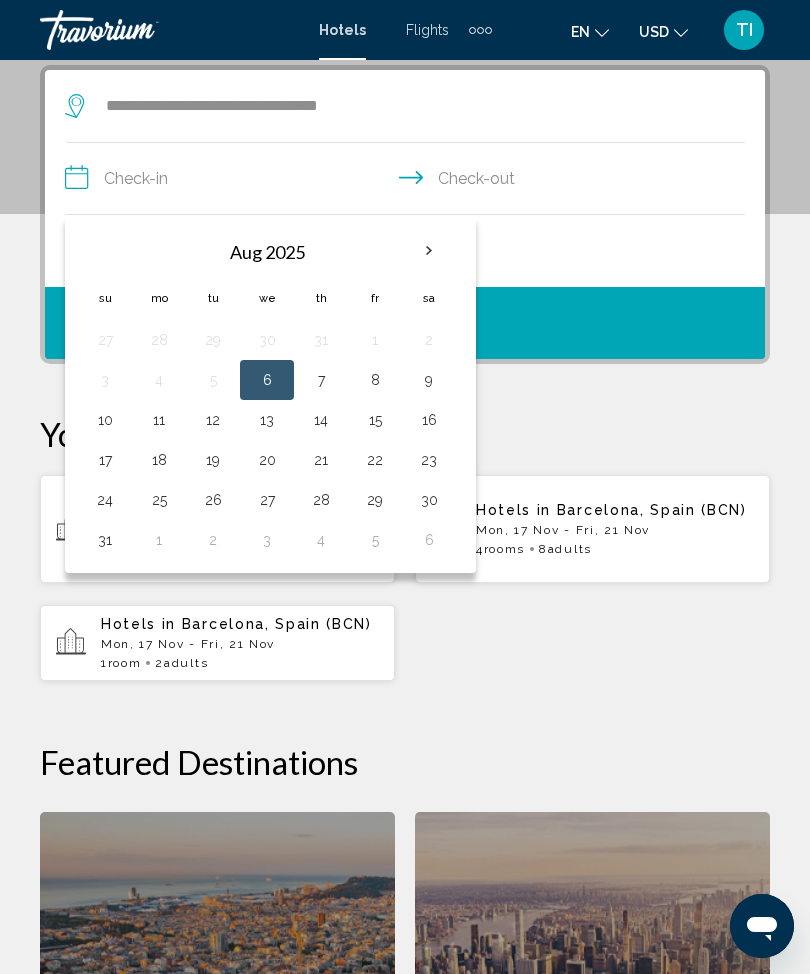 click at bounding box center [429, 251] 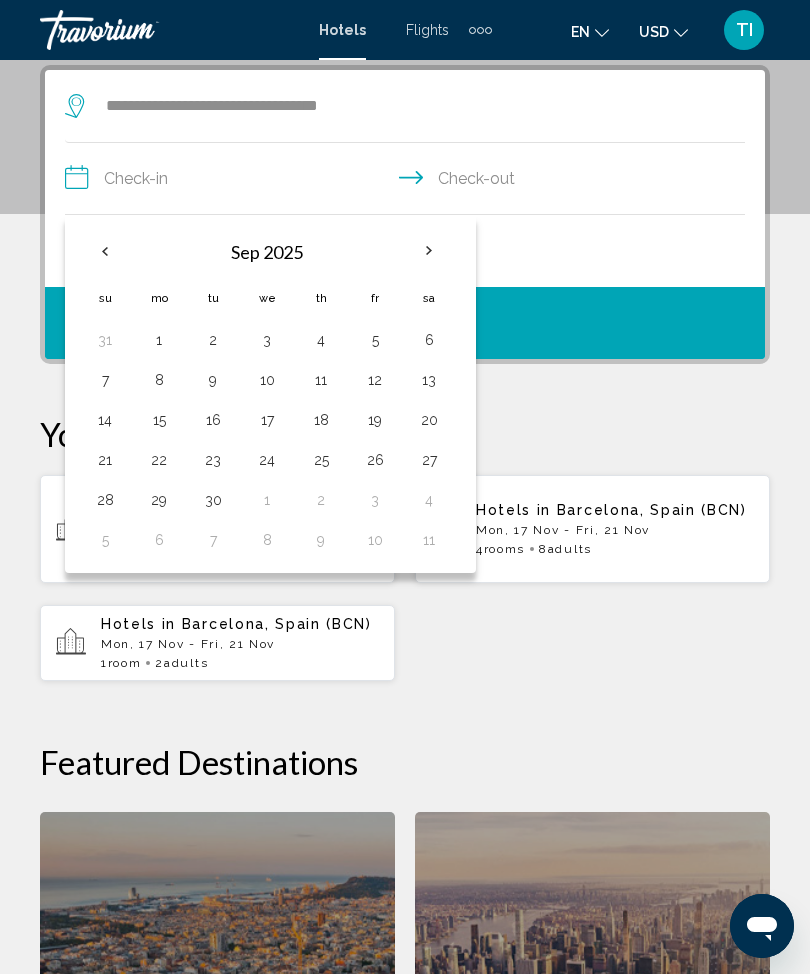 click at bounding box center [429, 251] 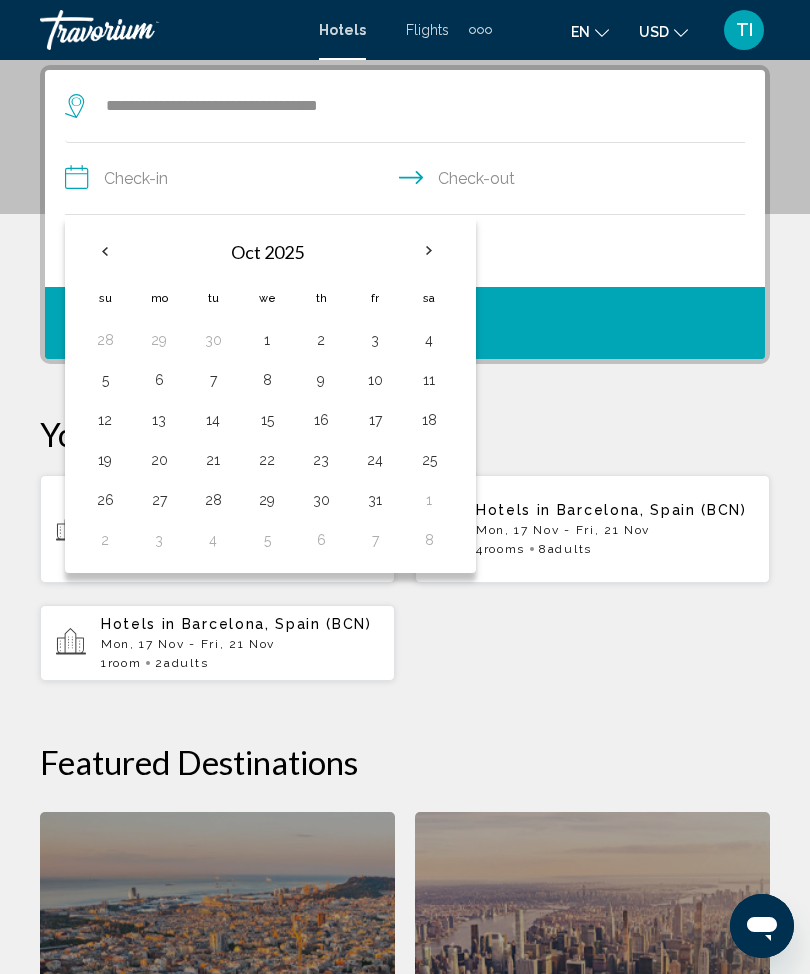 click at bounding box center (429, 251) 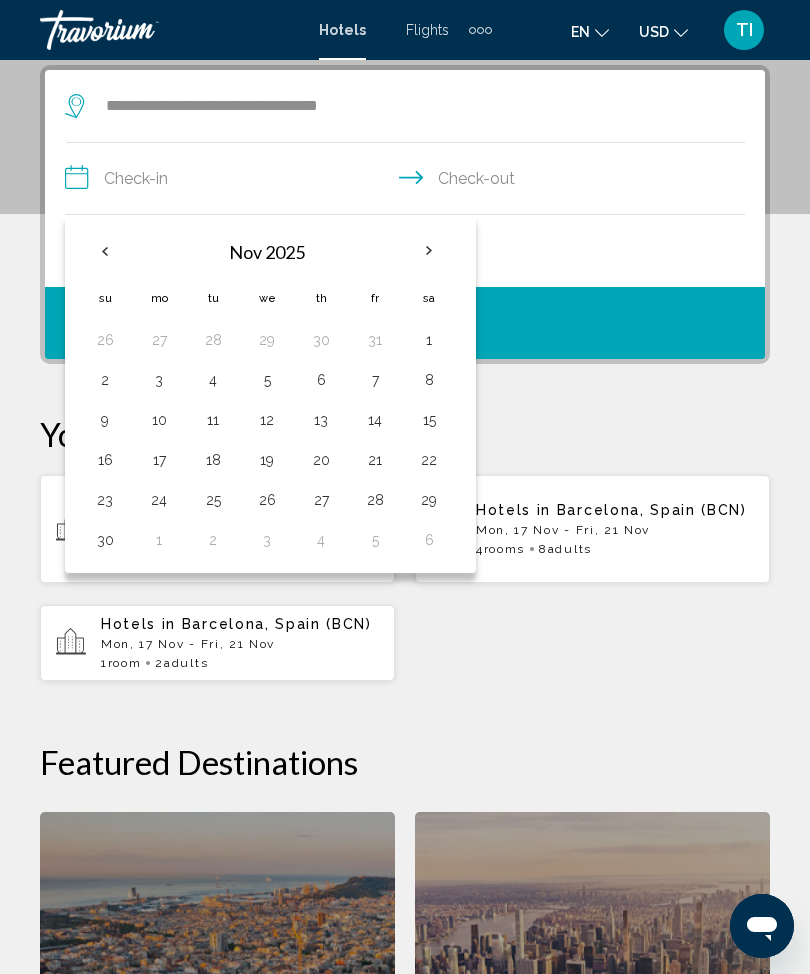 click on "7" at bounding box center (375, 380) 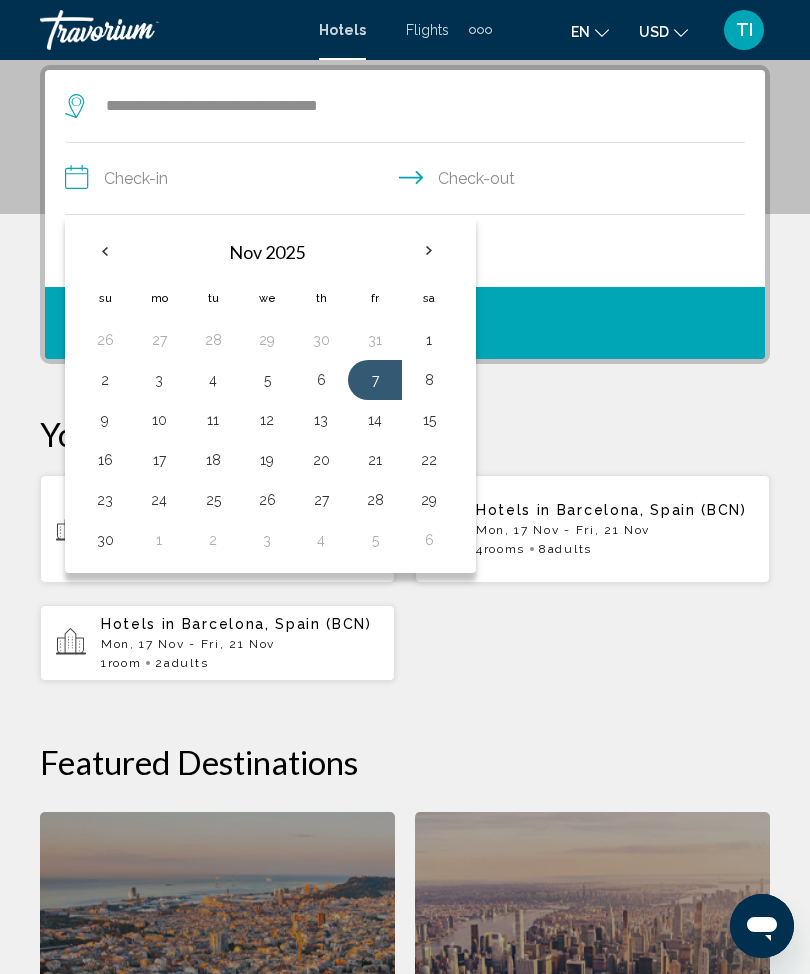 click on "10" at bounding box center (159, 420) 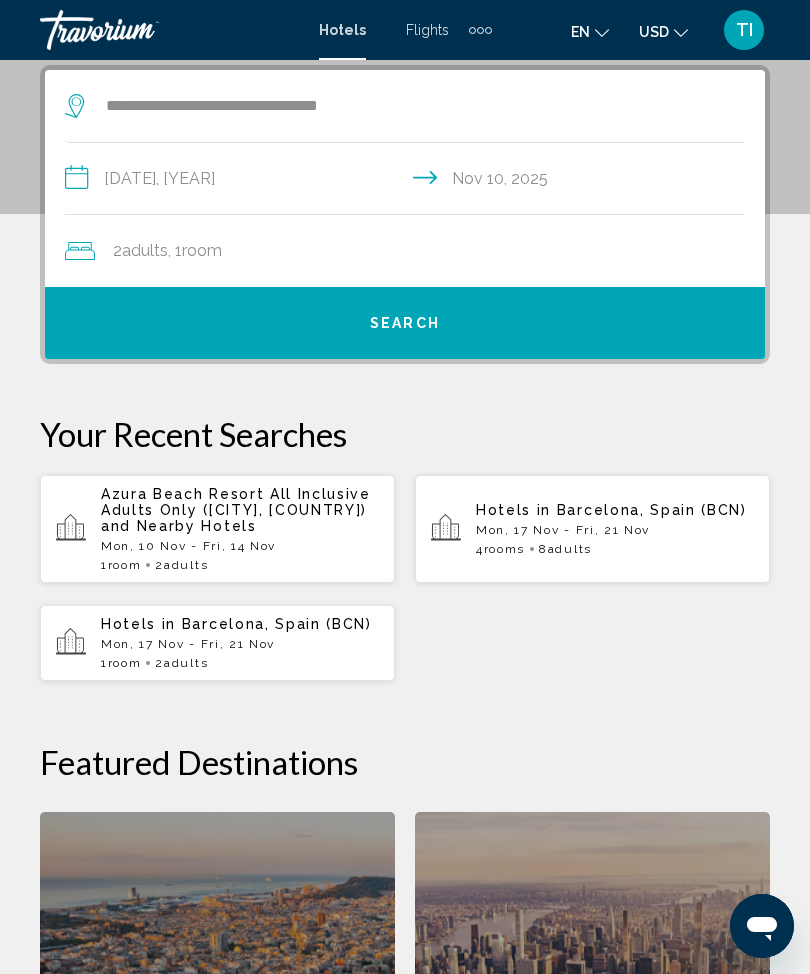 click on "Search" at bounding box center [405, 323] 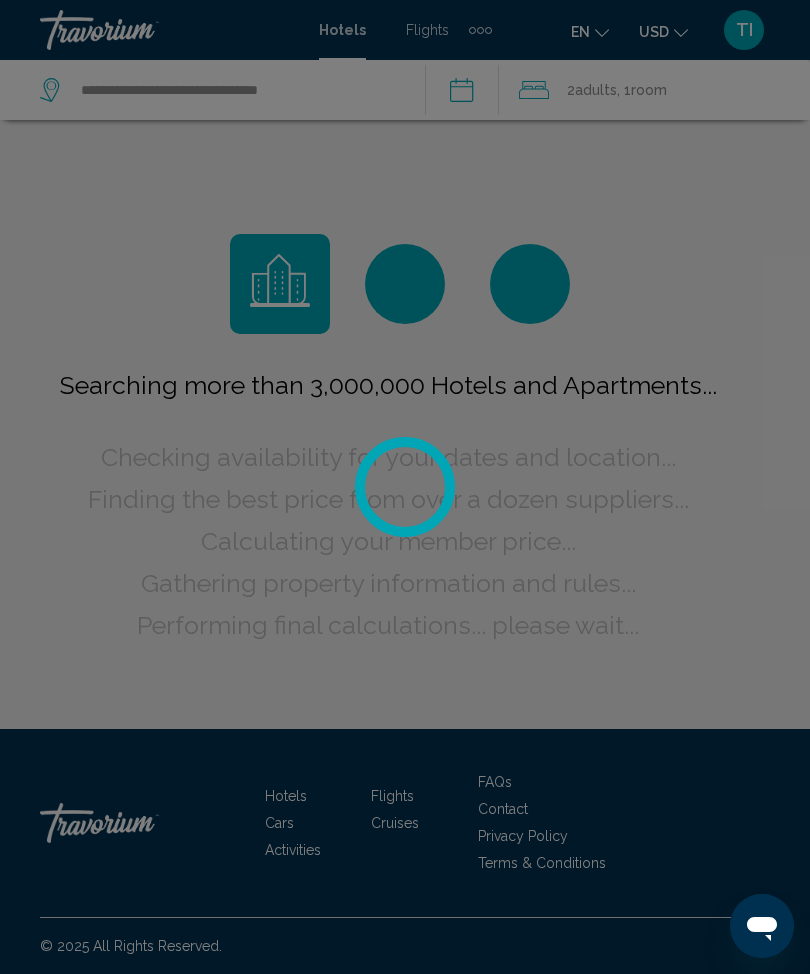 scroll, scrollTop: 0, scrollLeft: 0, axis: both 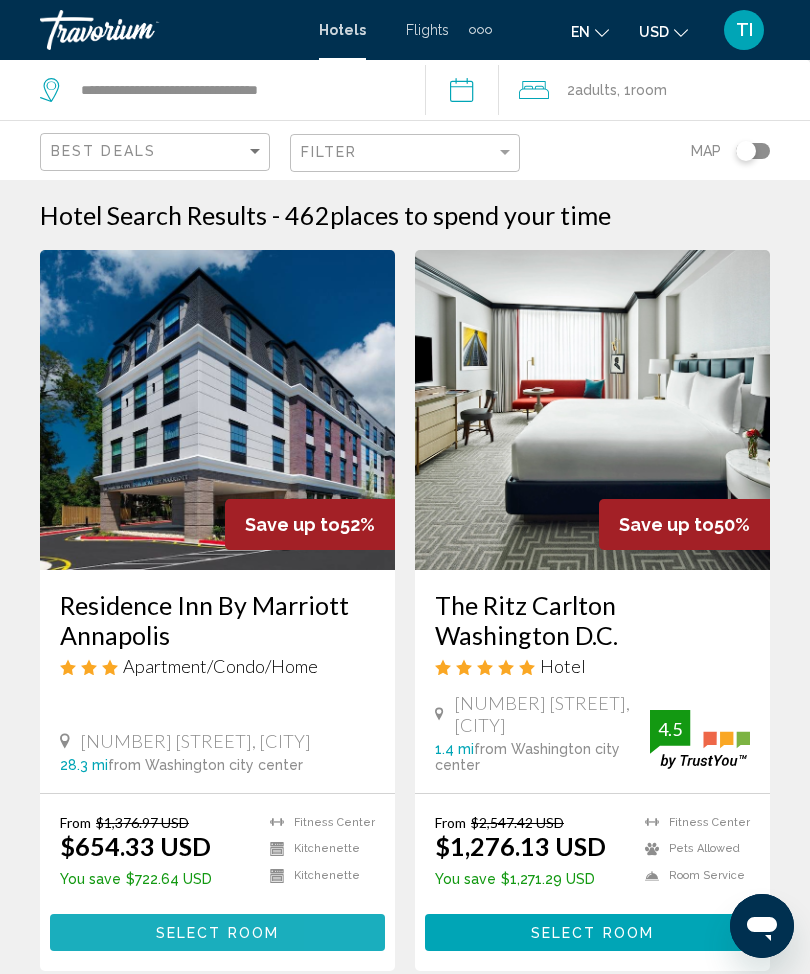 click on "Select Room" at bounding box center [217, 932] 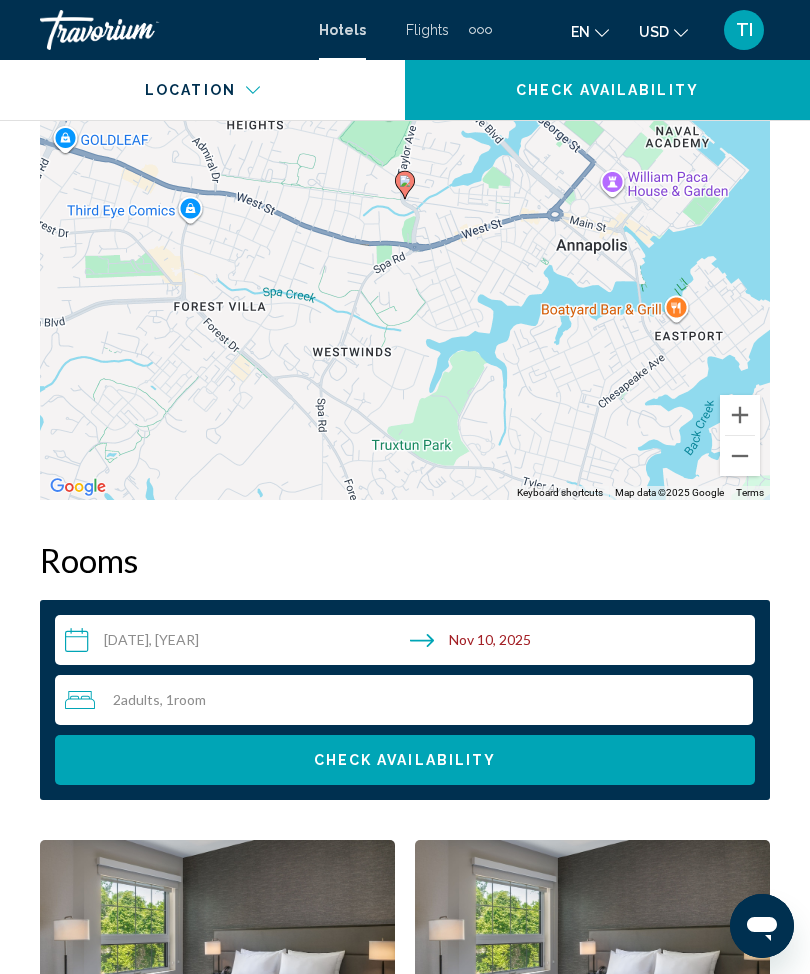 scroll, scrollTop: 2704, scrollLeft: 0, axis: vertical 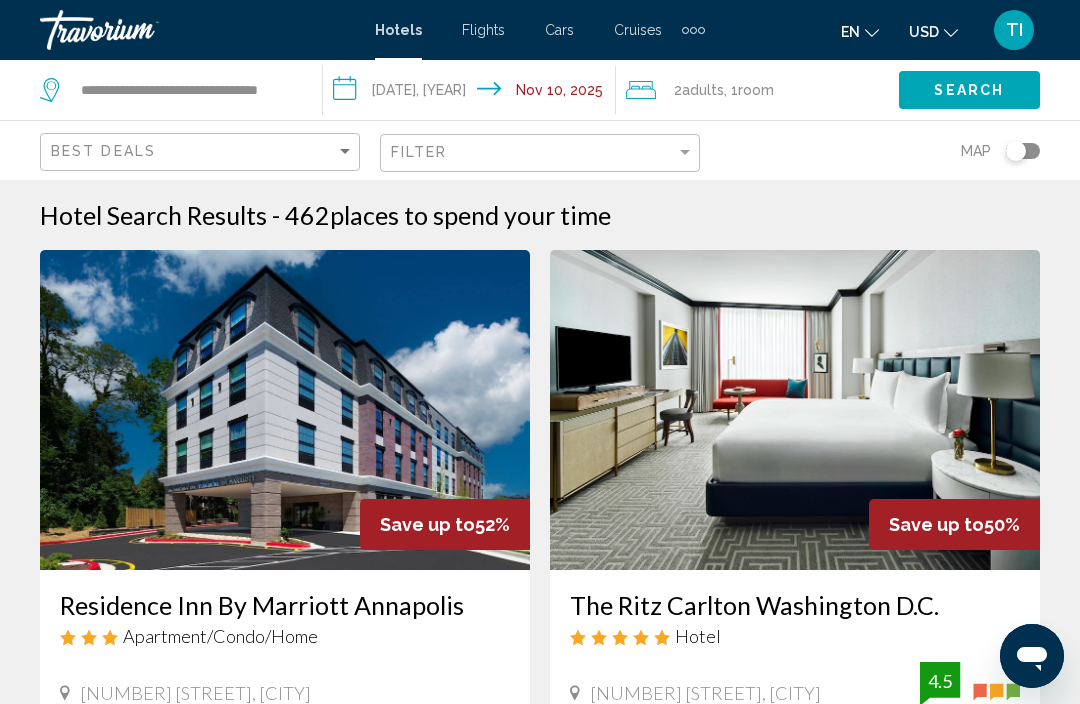 click on "Best Deals" 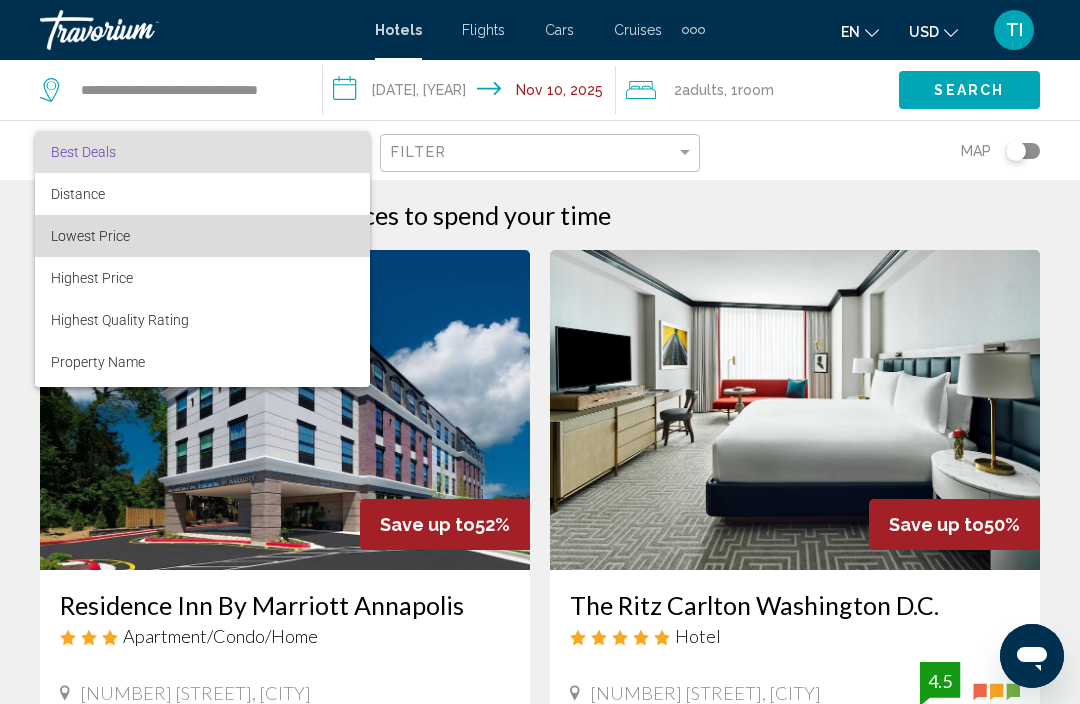 click on "Lowest Price" at bounding box center (202, 236) 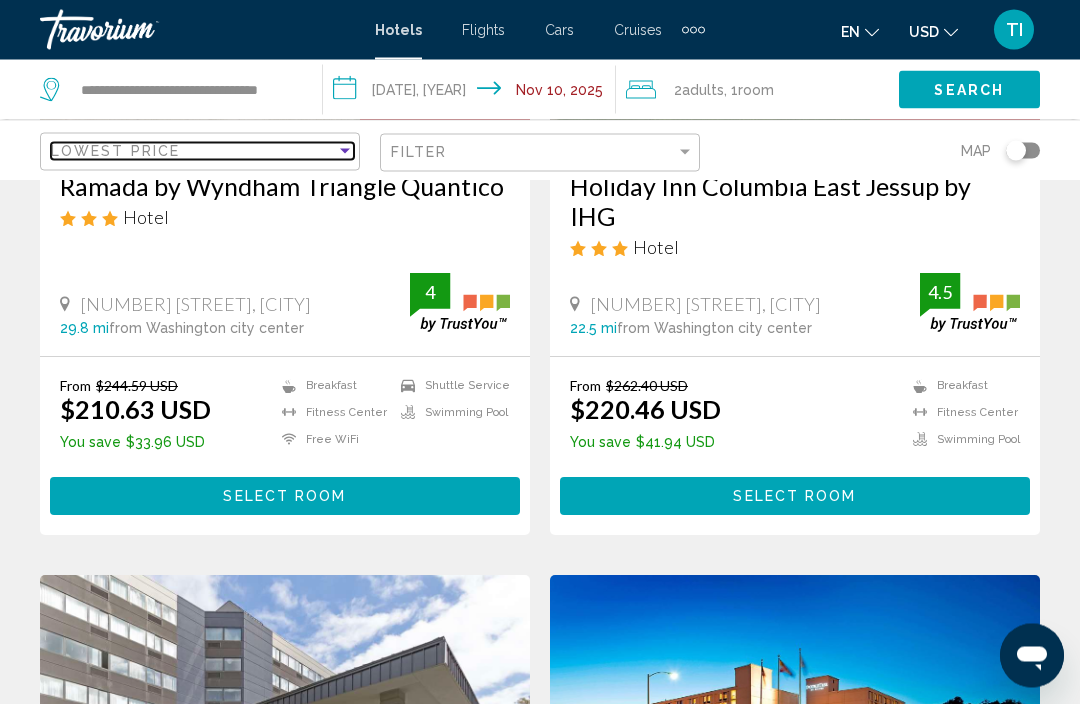 scroll, scrollTop: 284, scrollLeft: 0, axis: vertical 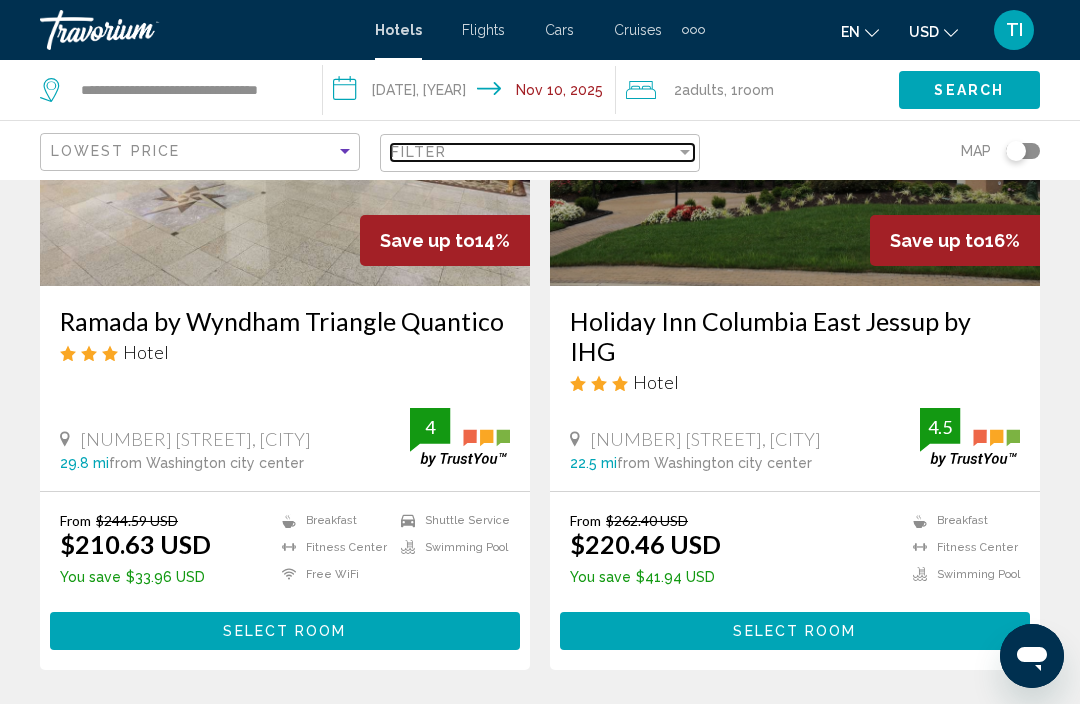 click on "Filter" at bounding box center (533, 152) 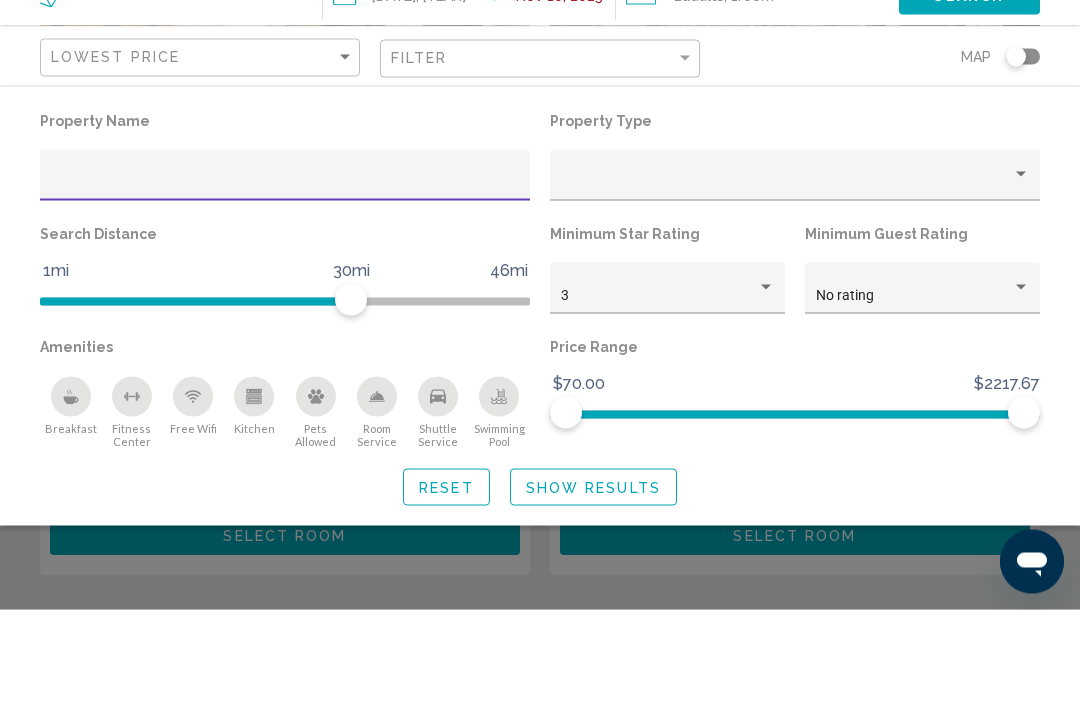 scroll, scrollTop: 379, scrollLeft: 0, axis: vertical 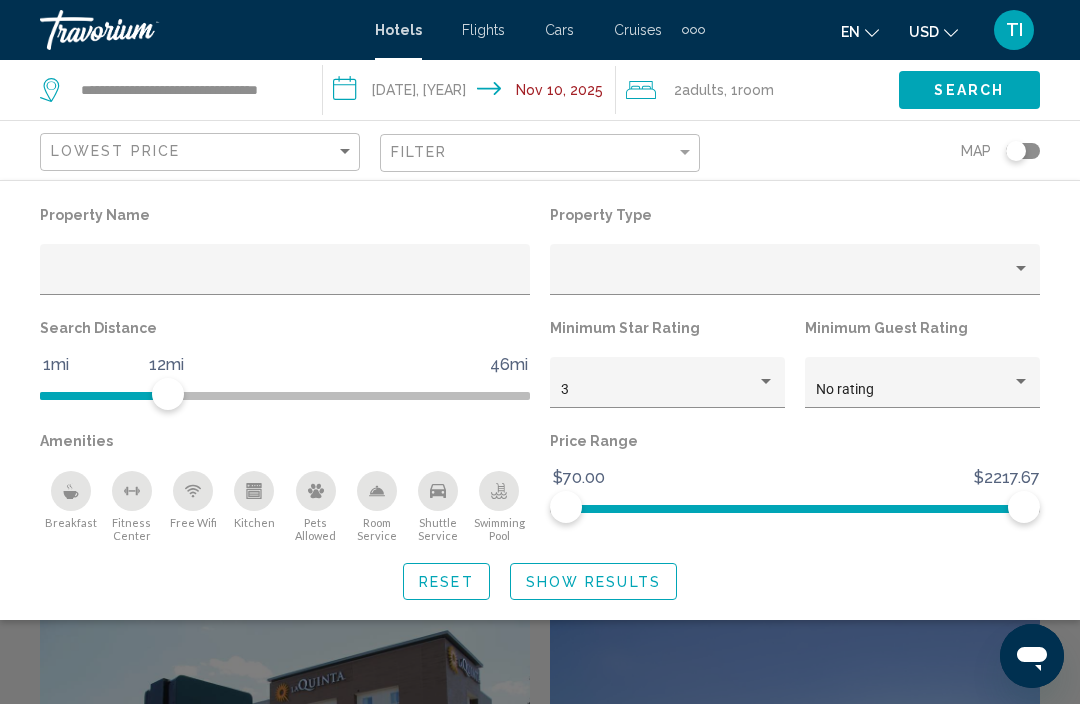 click on "Show Results" 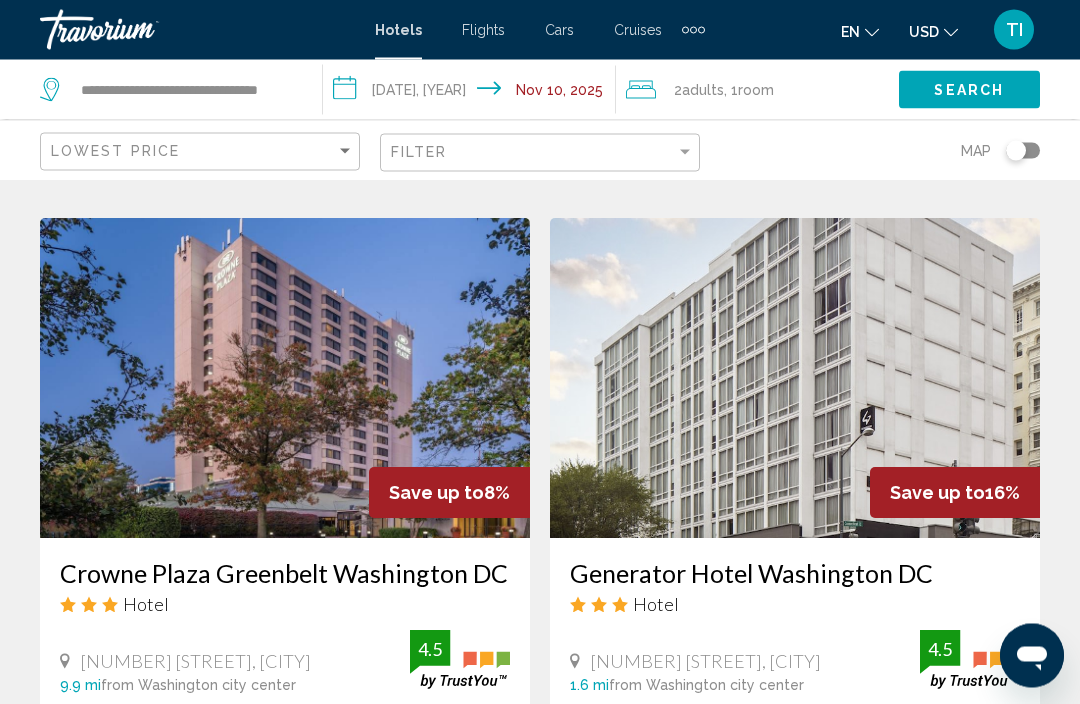 scroll, scrollTop: 3740, scrollLeft: 0, axis: vertical 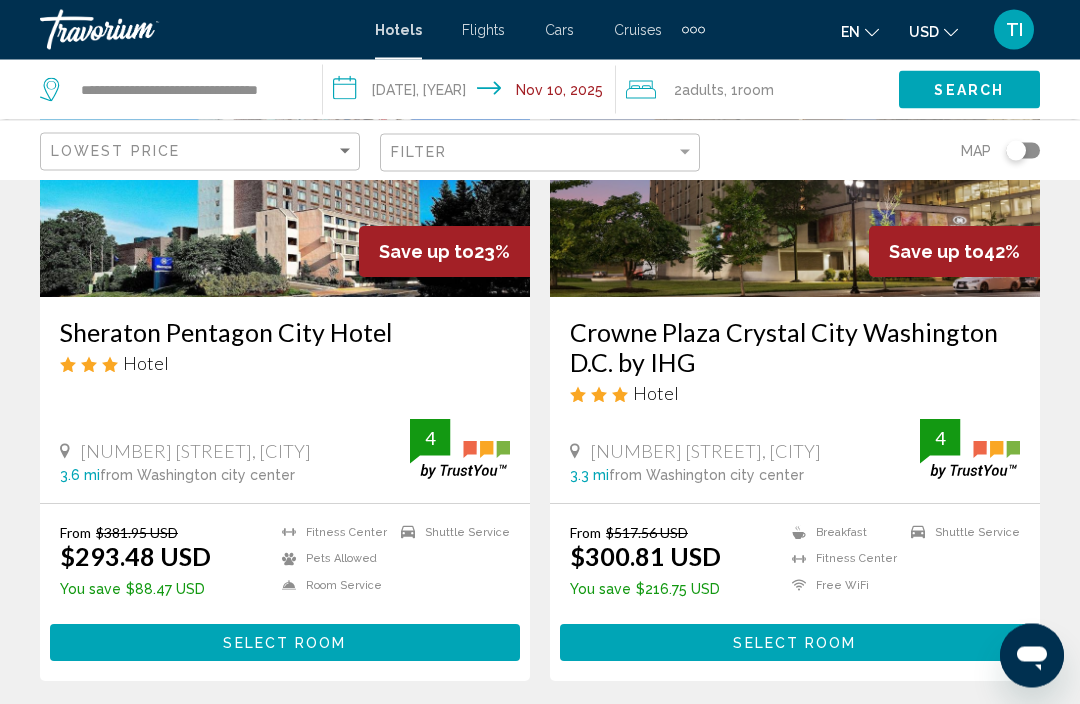 click on "2  Adult Adults , 1  Room rooms" 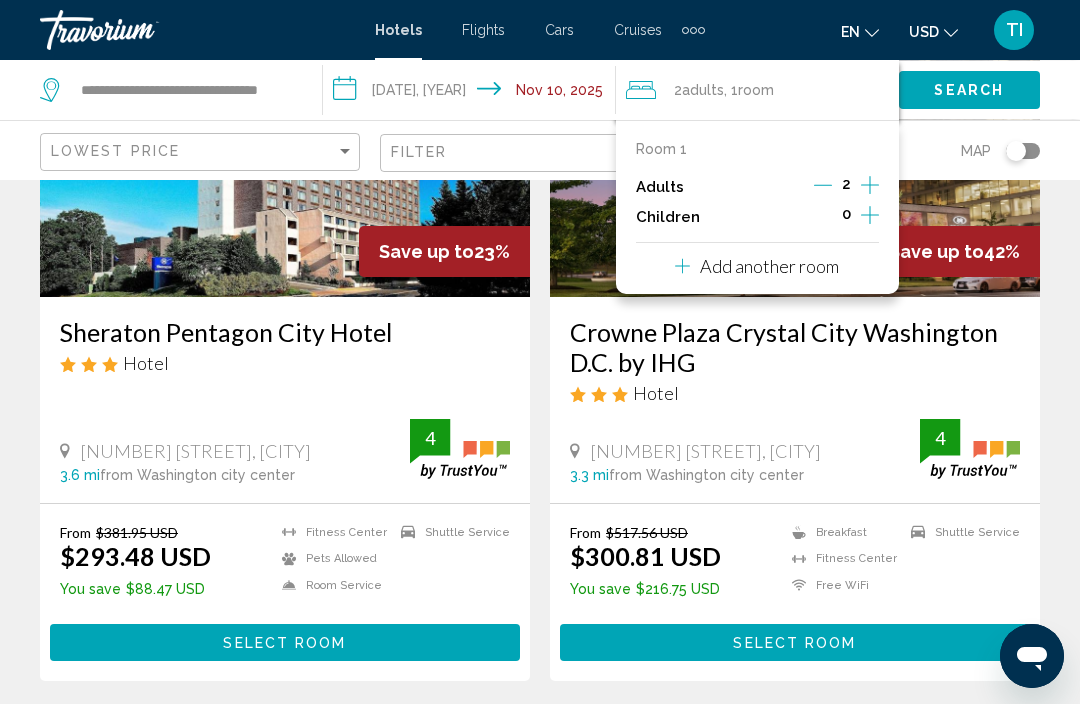 click on "Add another room" at bounding box center [757, 266] 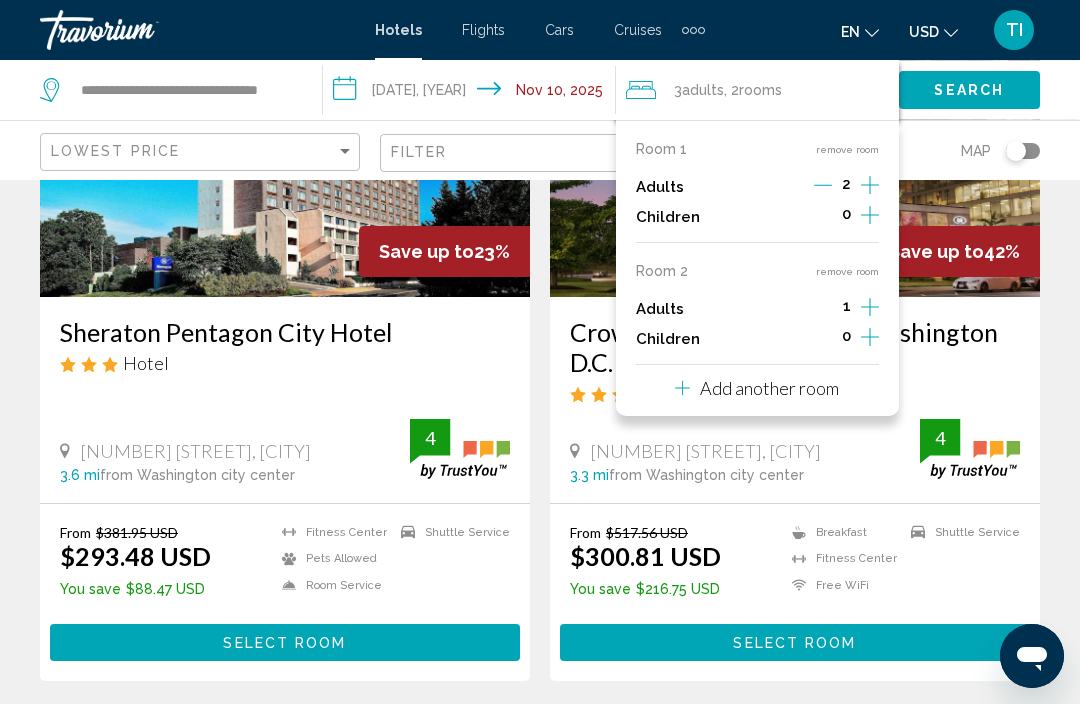 click on "Add another room" at bounding box center (769, 388) 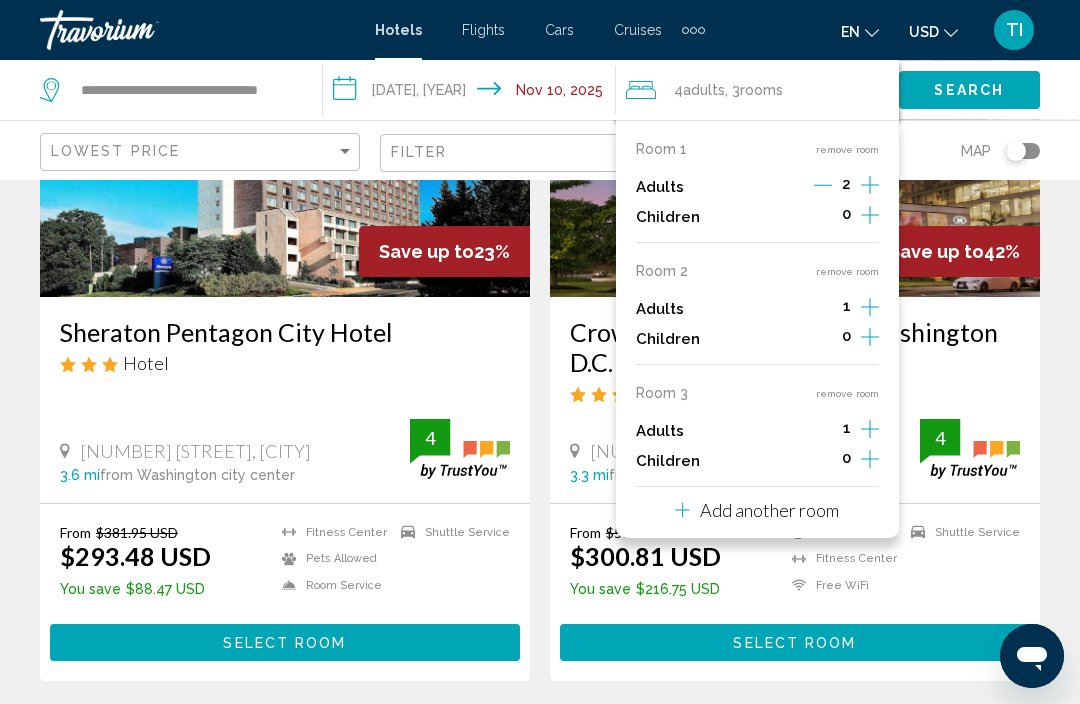 click on "Add another room" at bounding box center (769, 510) 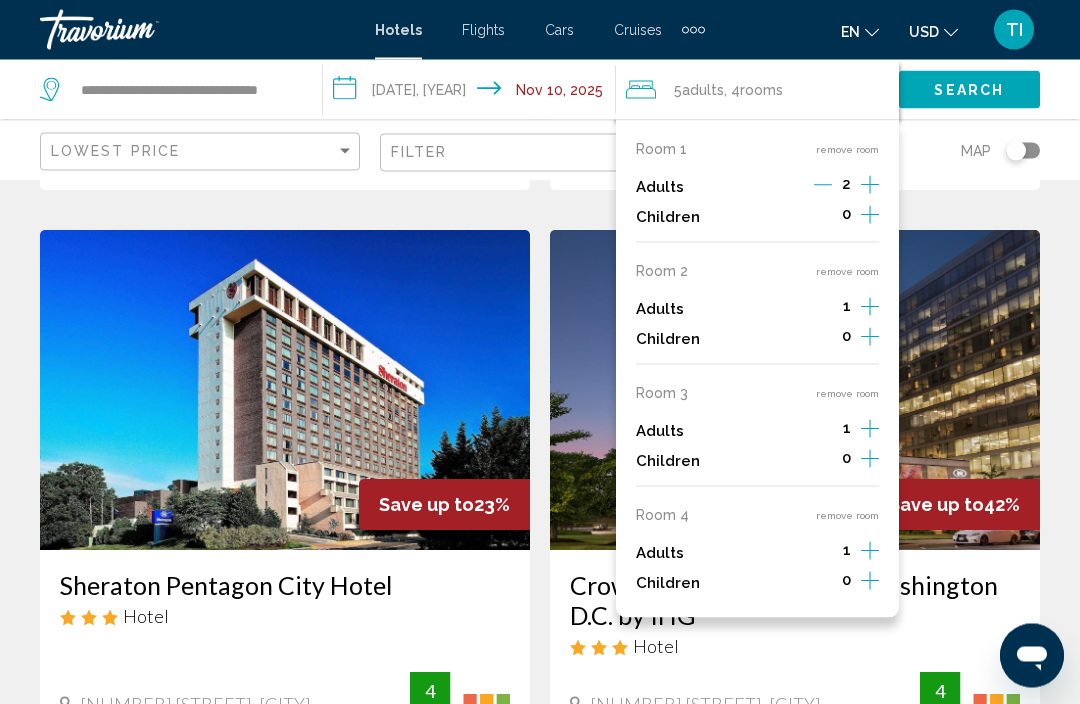 scroll, scrollTop: 2218, scrollLeft: 0, axis: vertical 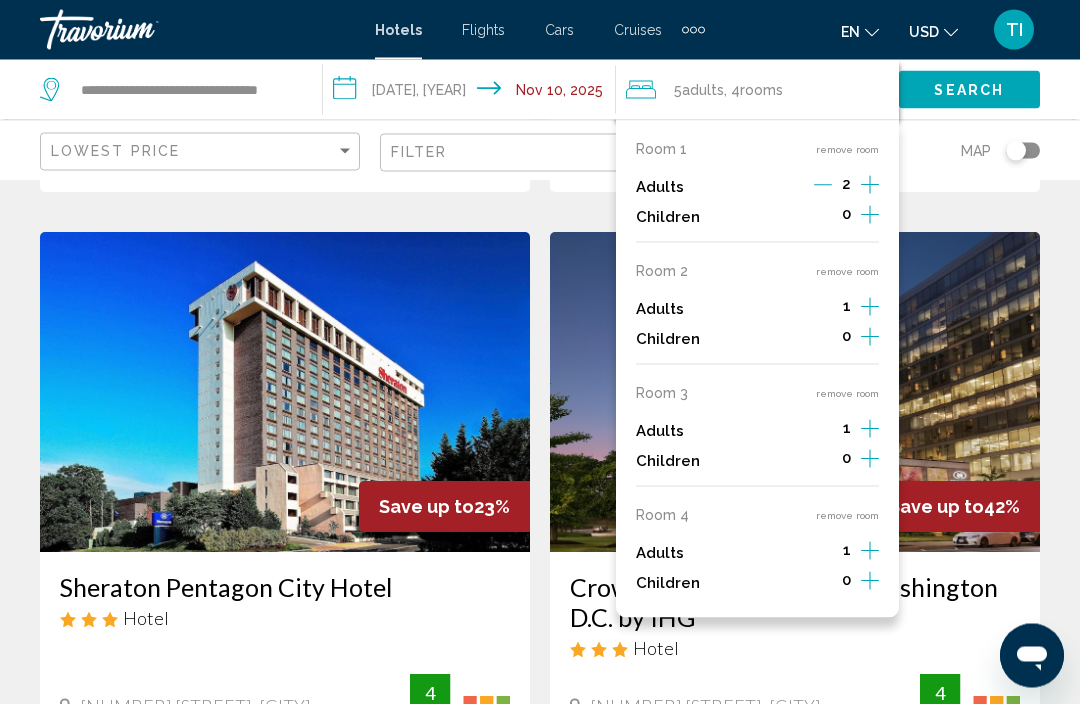 click on "From $393.54 USD $291.09 USD  You save  $102.45 USD
Fitness Center
Free WiFi
Pets Allowed
Room Service
Swimming Pool  4 Select Room" at bounding box center [795, 104] 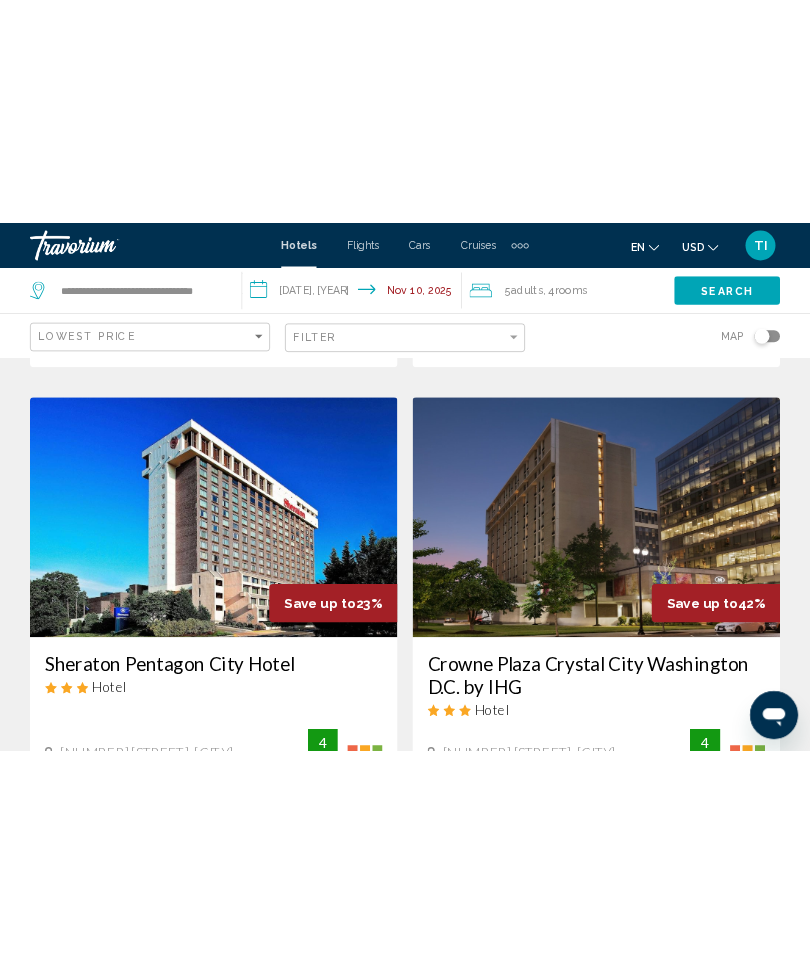scroll, scrollTop: 2201, scrollLeft: 0, axis: vertical 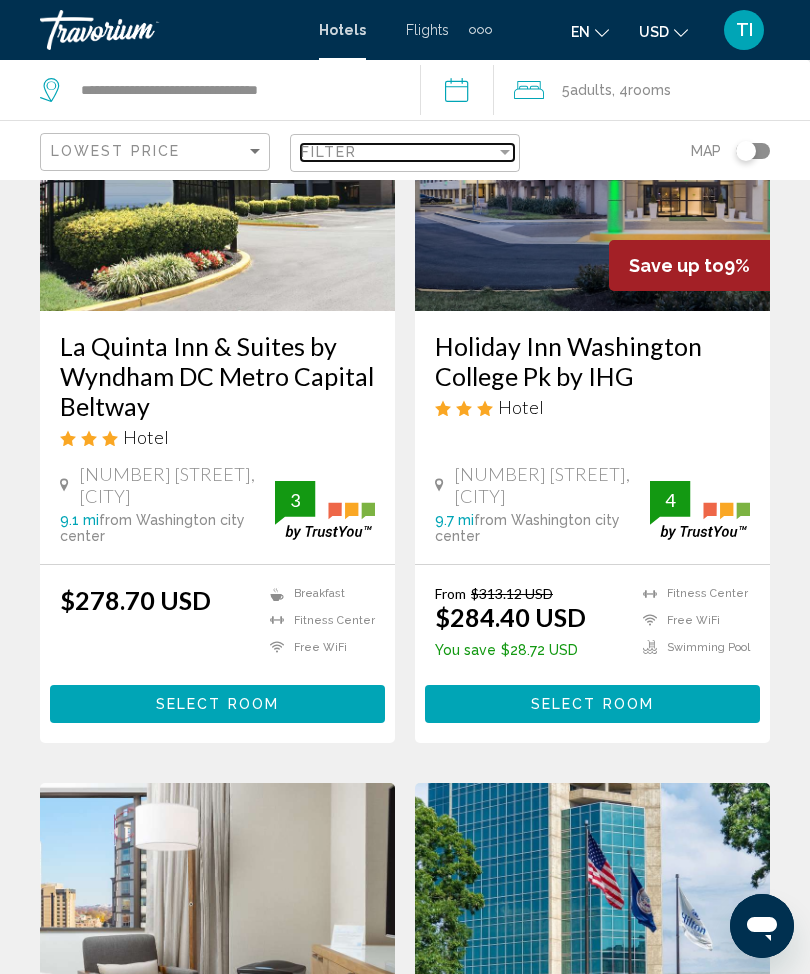 click on "Filter" at bounding box center [398, 152] 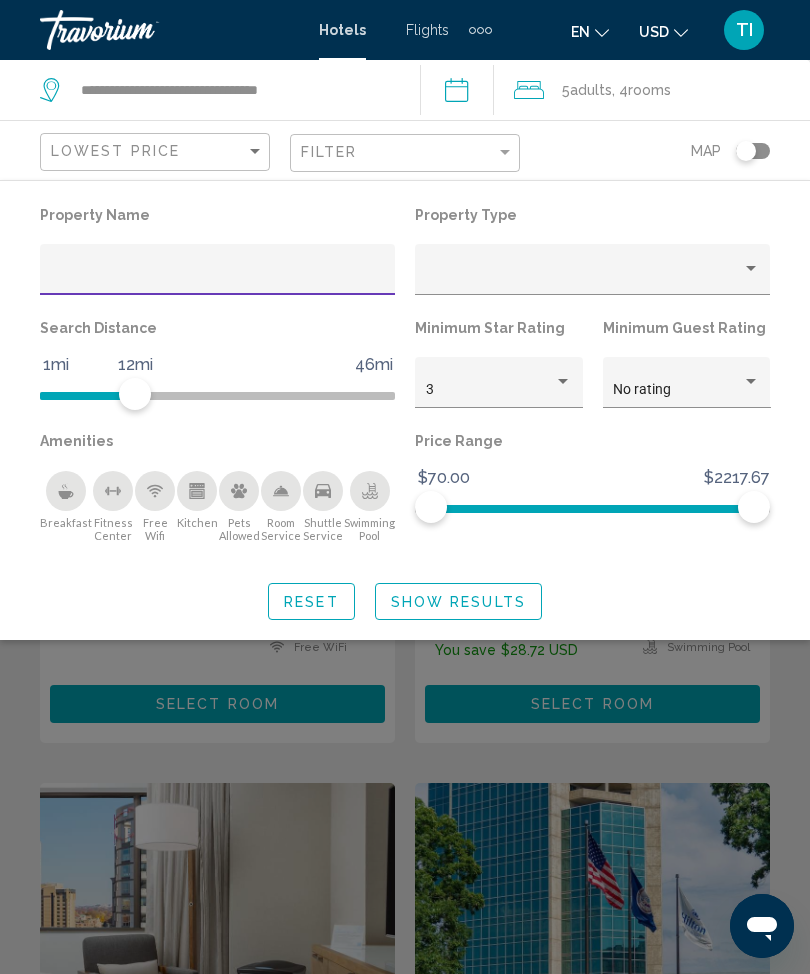 click on "Map" 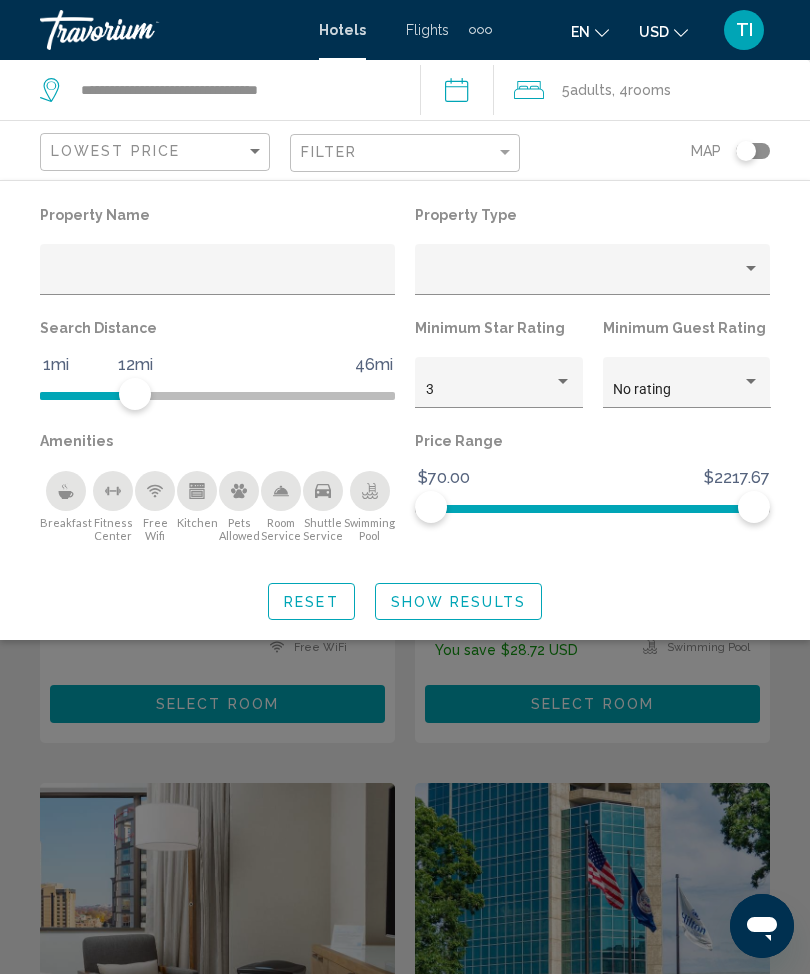click on "Map" 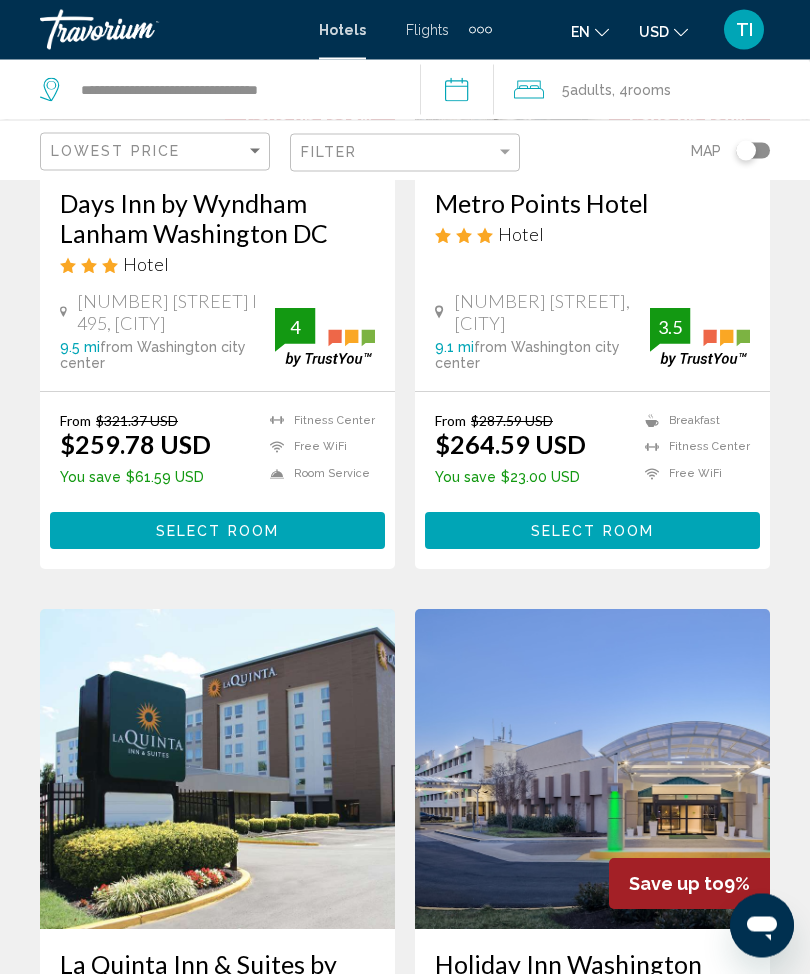 scroll, scrollTop: 0, scrollLeft: 0, axis: both 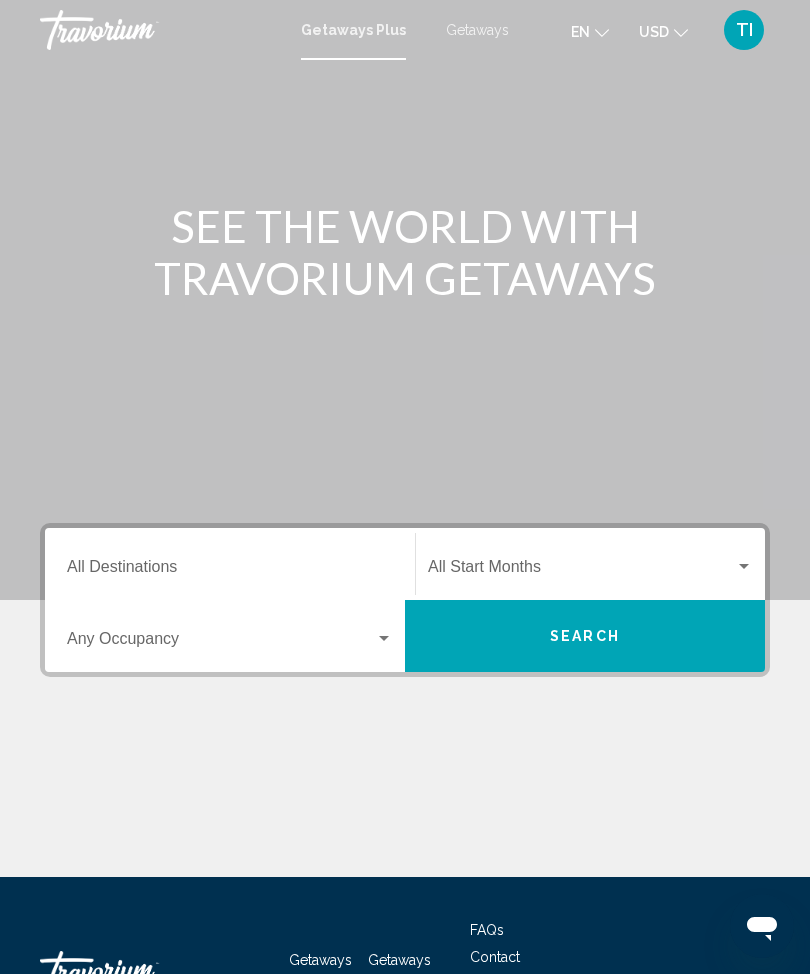 click on "Destination All Destinations" at bounding box center (230, 564) 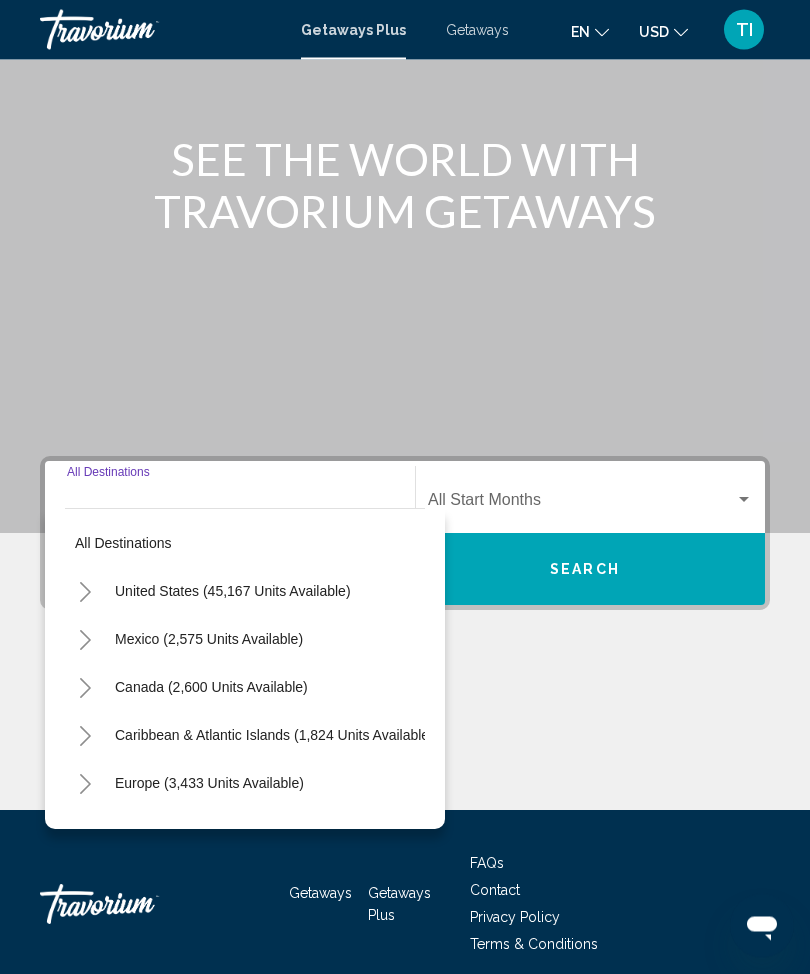 scroll, scrollTop: 148, scrollLeft: 0, axis: vertical 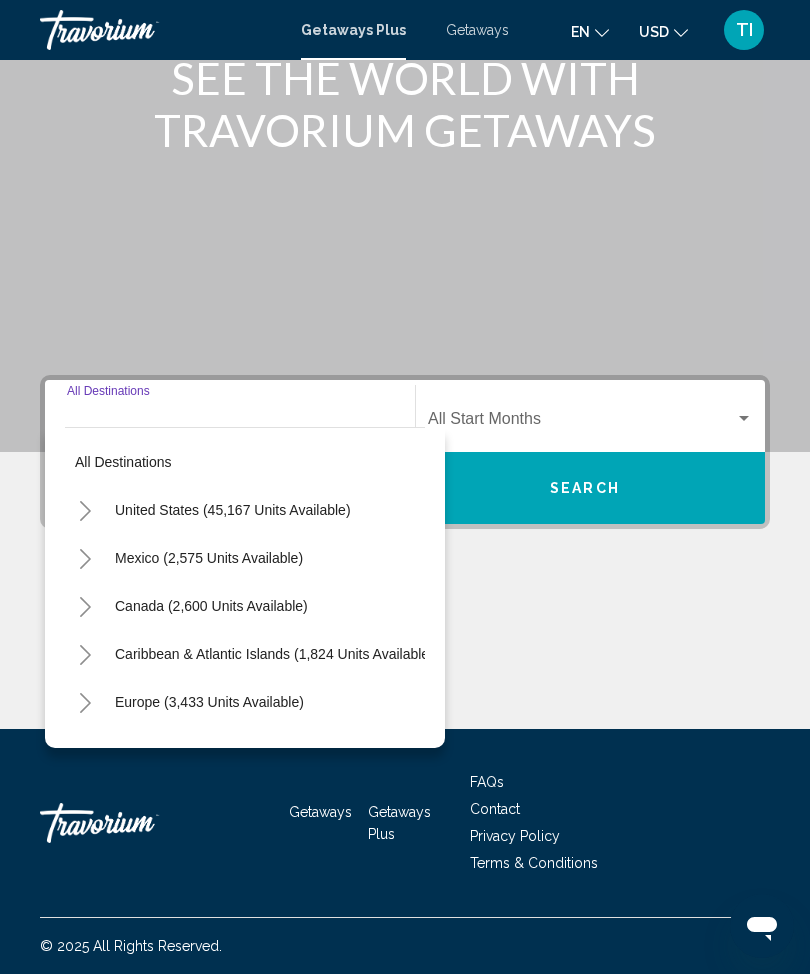 click 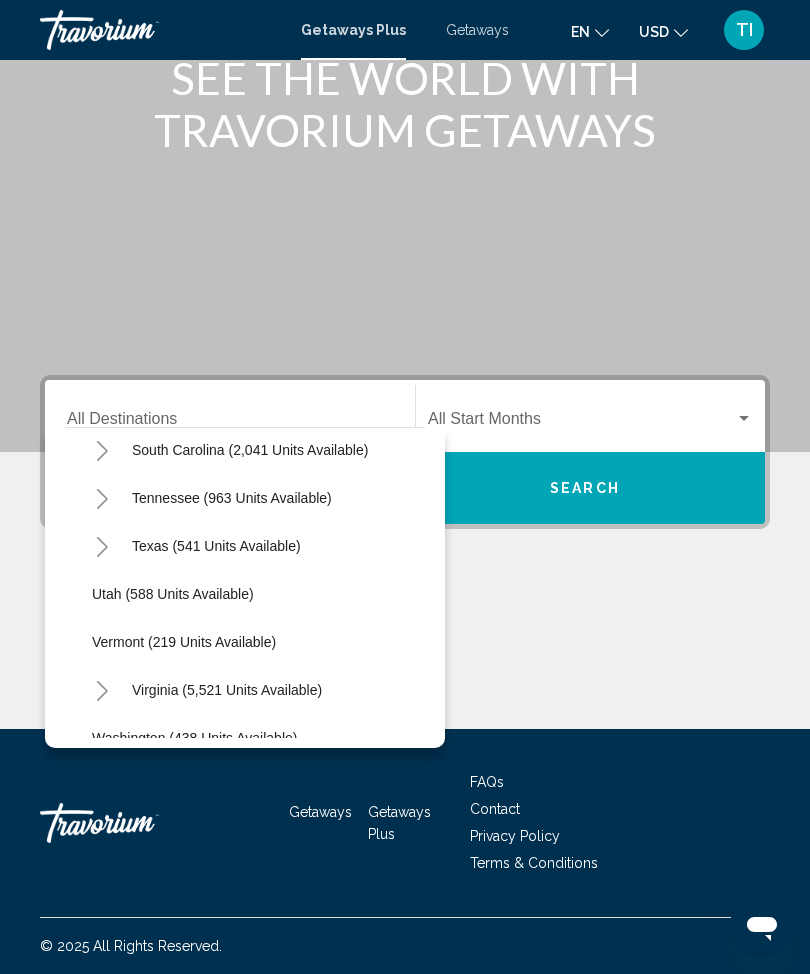 scroll, scrollTop: 1600, scrollLeft: 4, axis: both 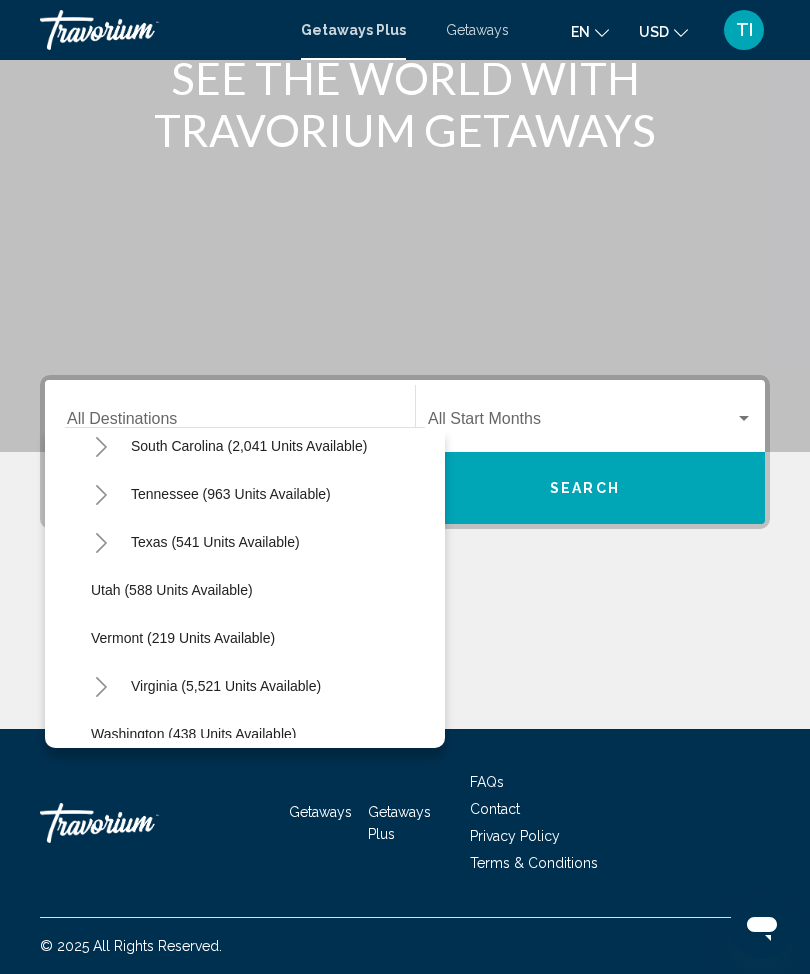 click on "Getaways" at bounding box center [477, 30] 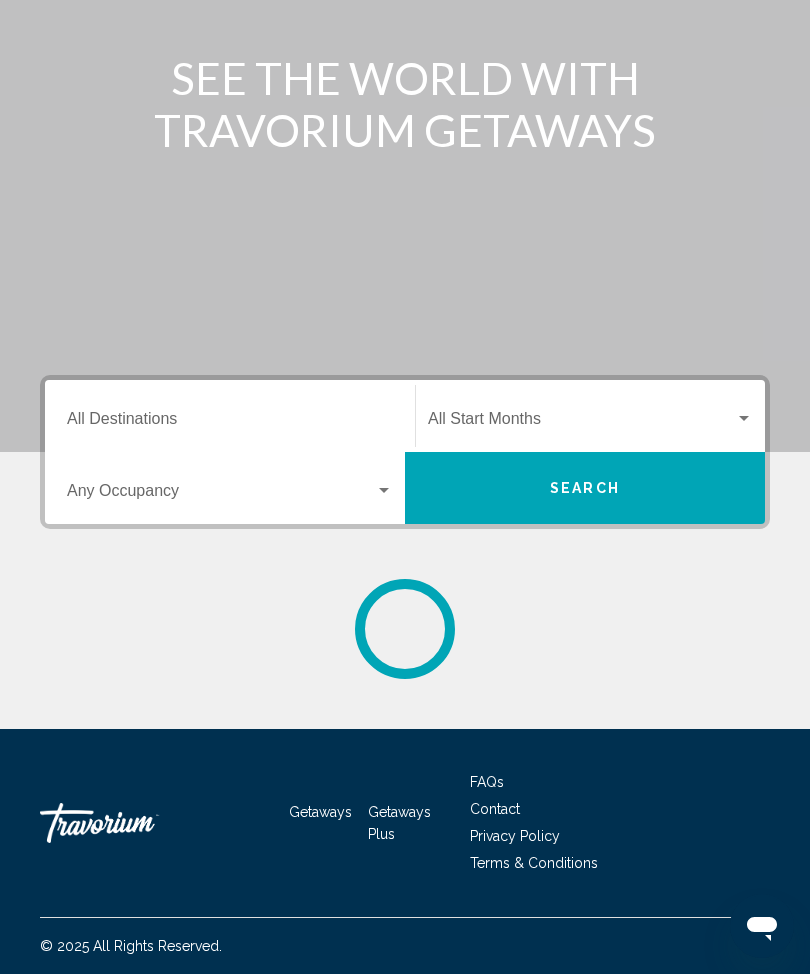 scroll, scrollTop: 0, scrollLeft: 0, axis: both 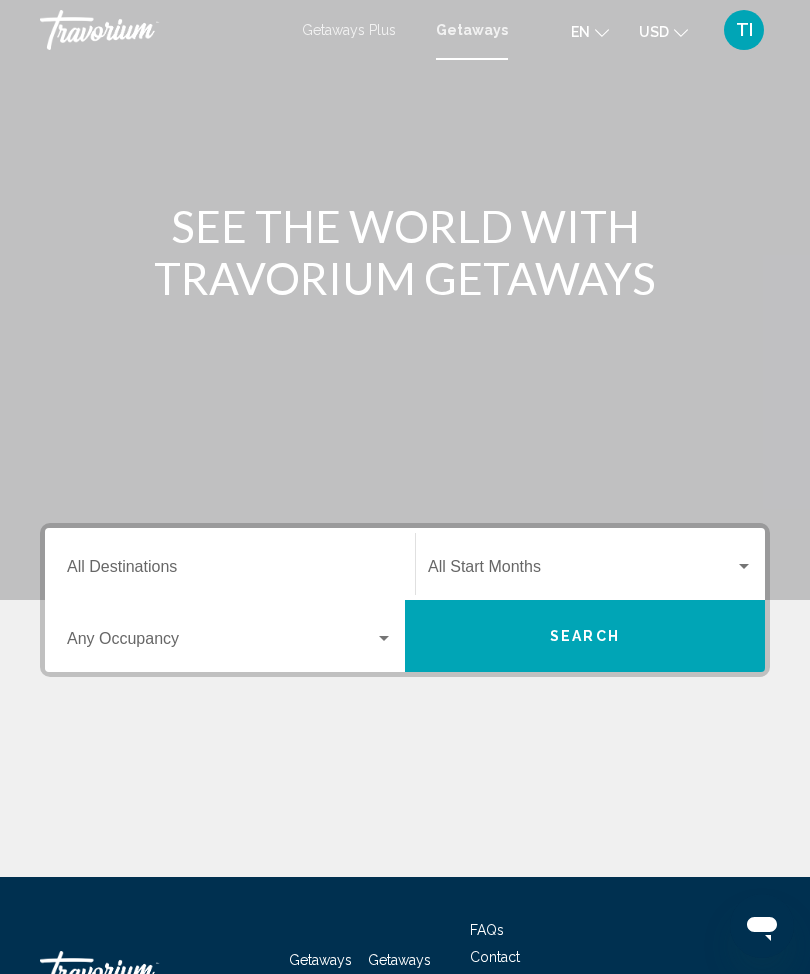 click on "Destination All Destinations" at bounding box center (230, 571) 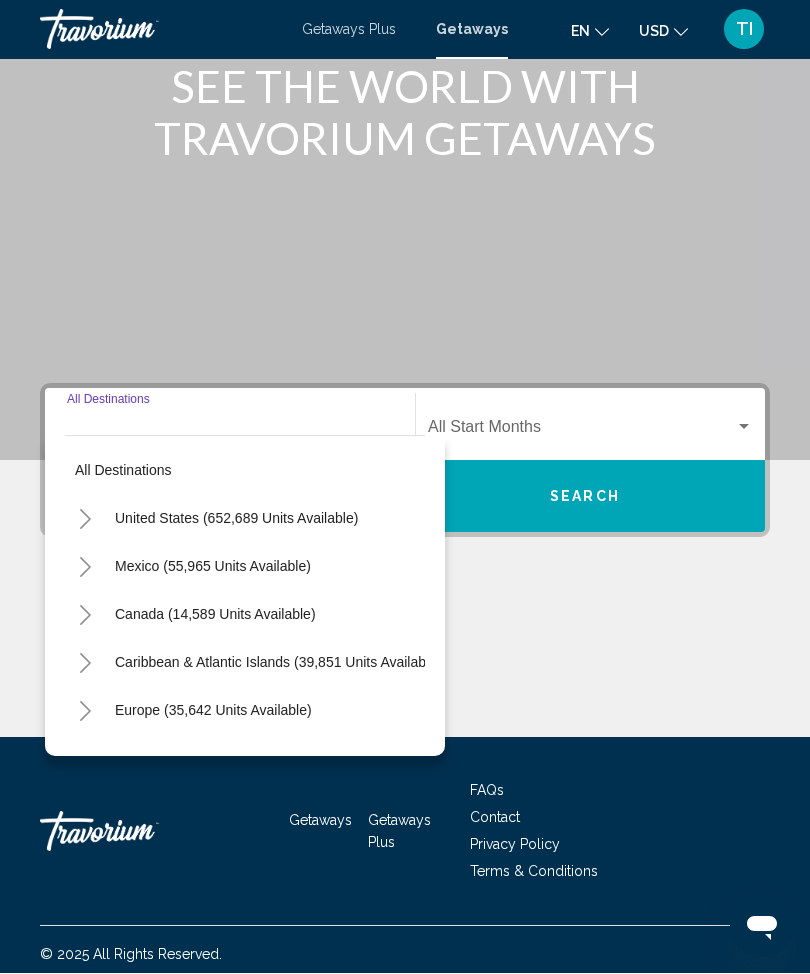 scroll, scrollTop: 148, scrollLeft: 0, axis: vertical 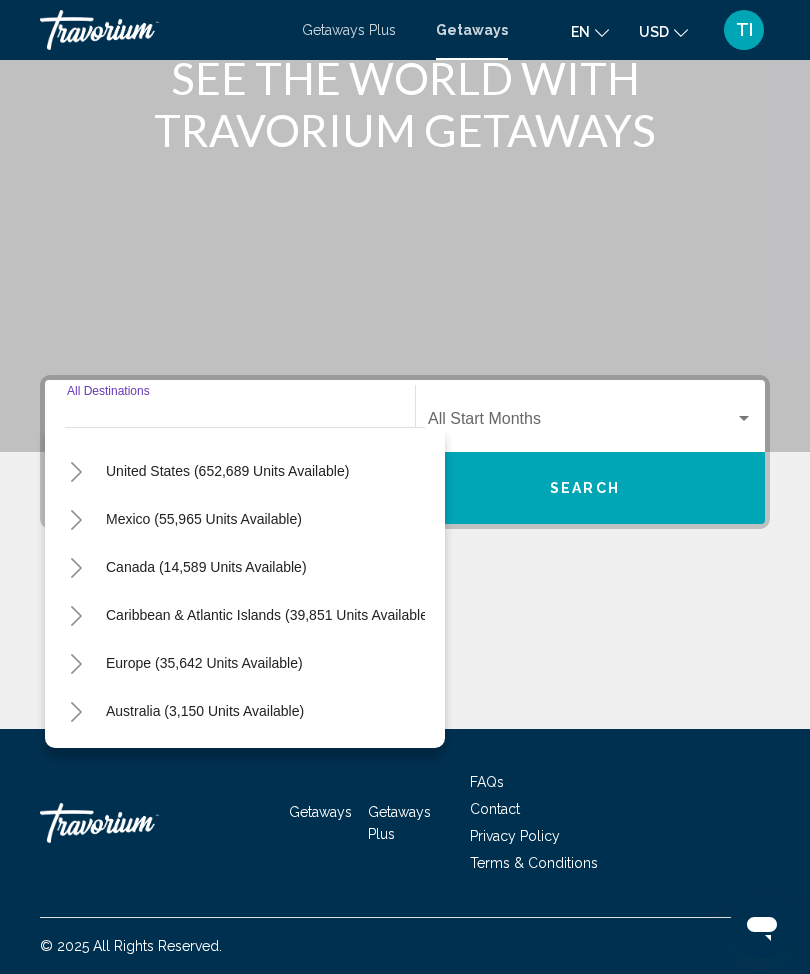 click 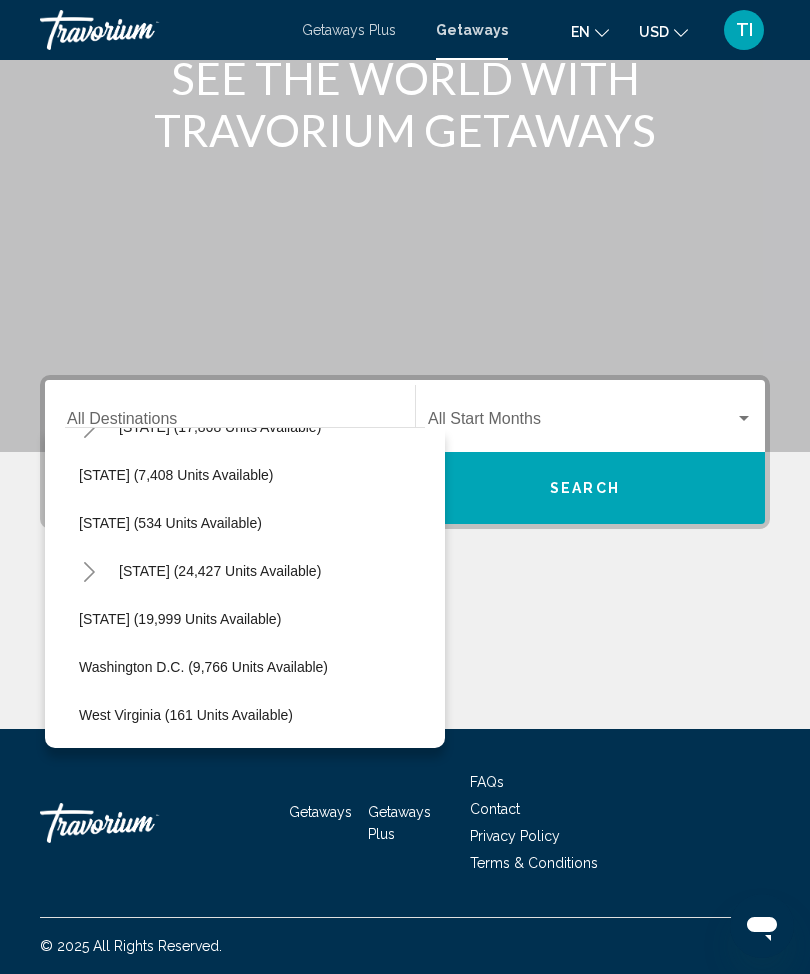 scroll, scrollTop: 1860, scrollLeft: 16, axis: both 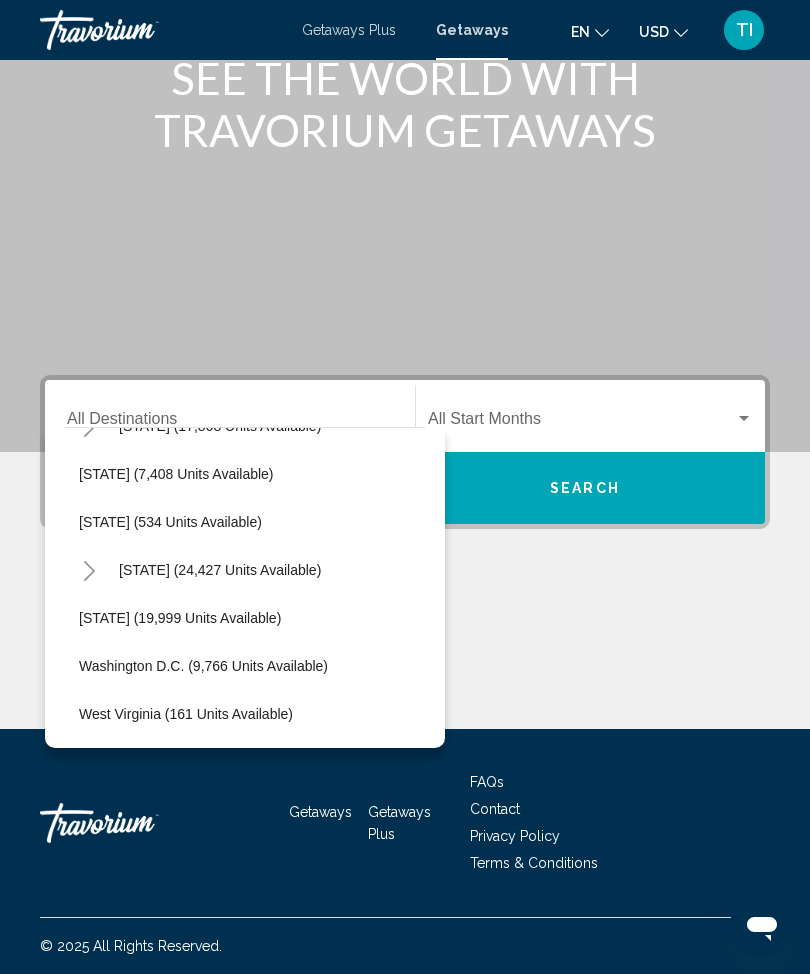 click on "Washington D.C. (9,766 units available)" 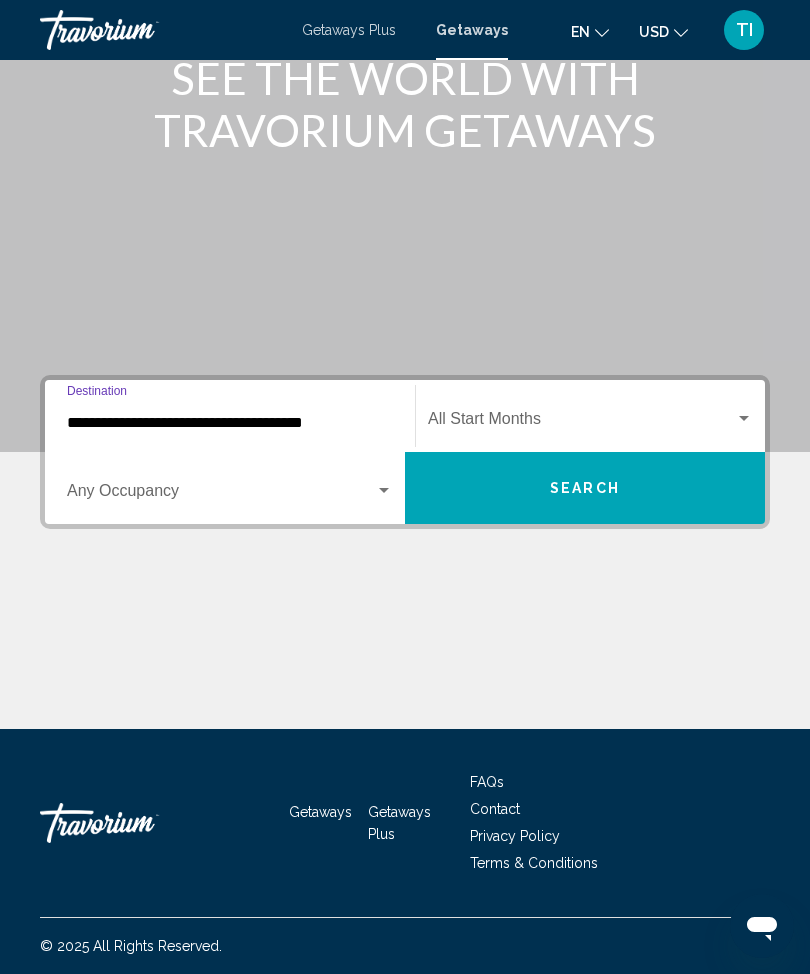 click on "Start Month All Start Months" 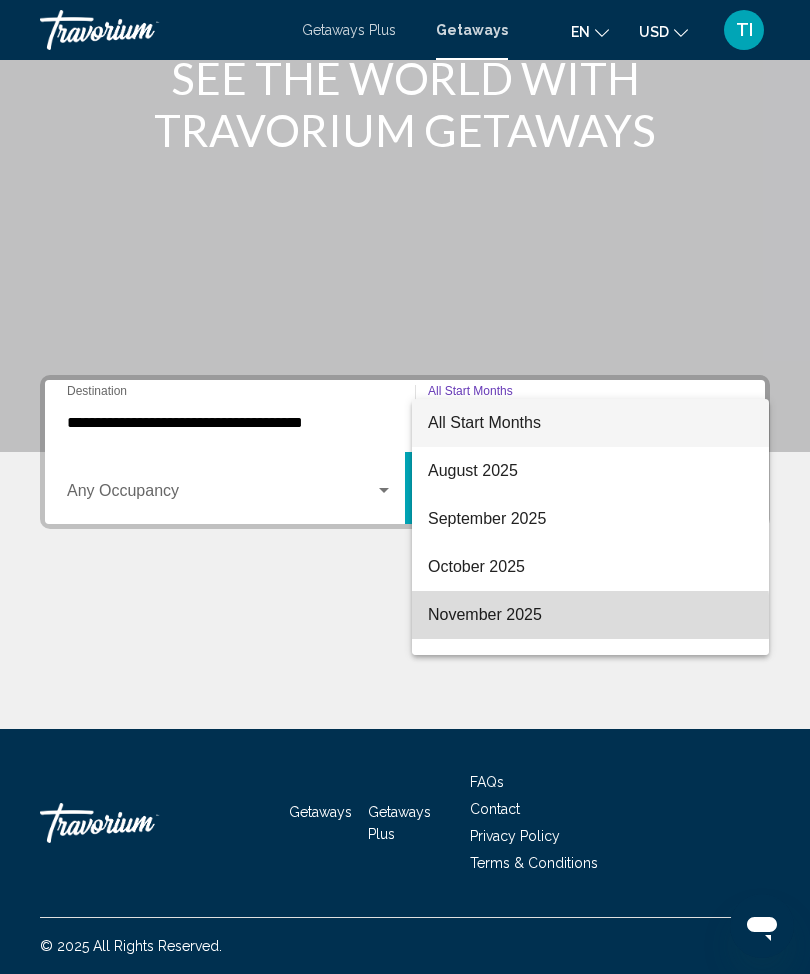click on "November 2025" at bounding box center (590, 615) 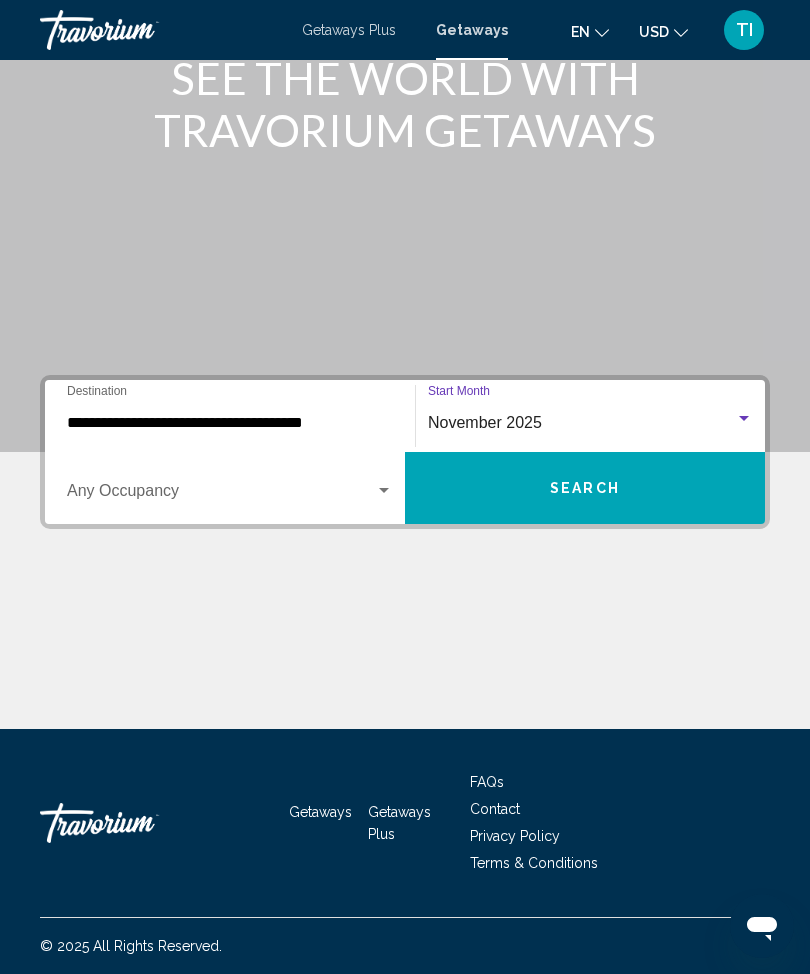 click on "Search" at bounding box center (585, 489) 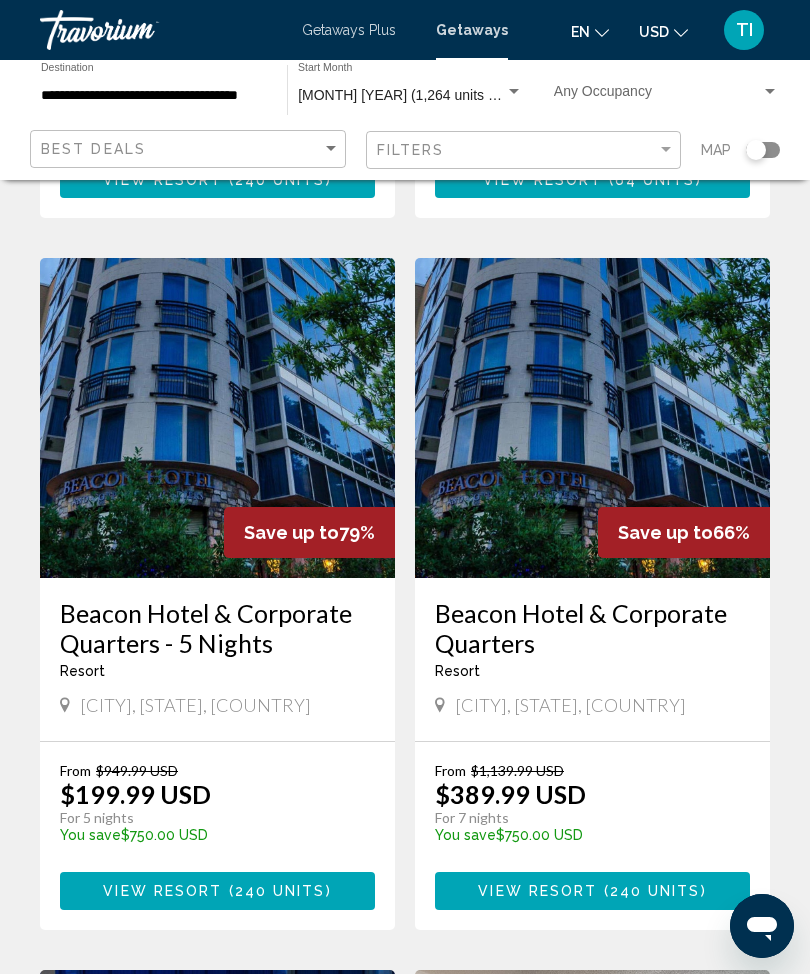 scroll, scrollTop: 728, scrollLeft: 0, axis: vertical 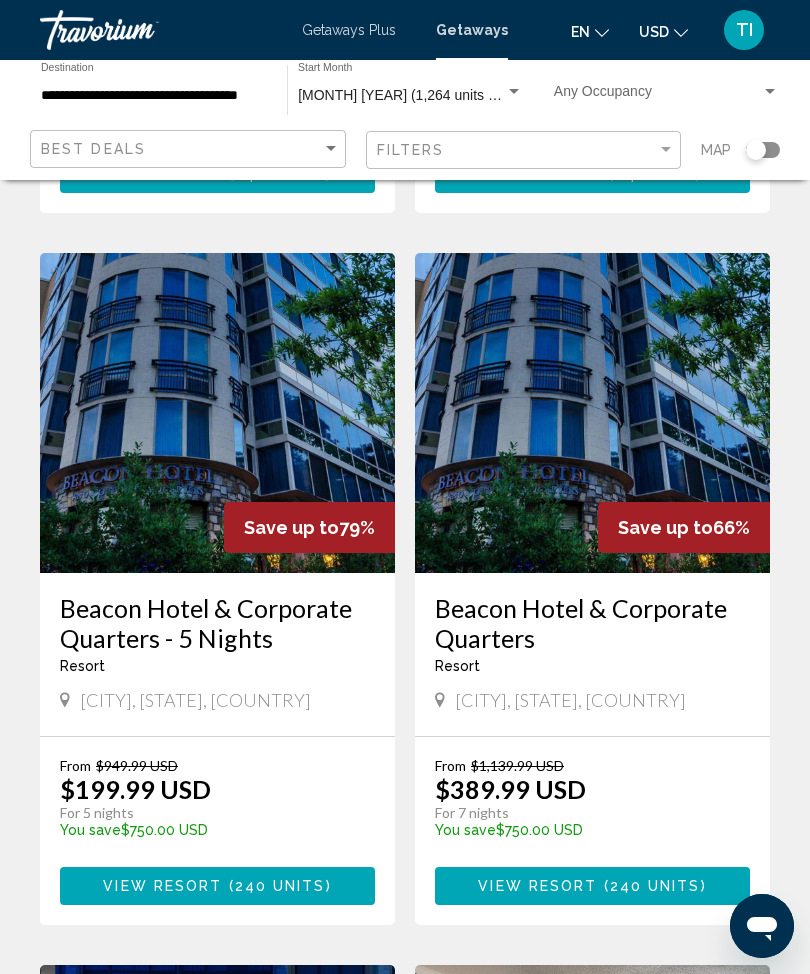 click on "240 units" at bounding box center [280, 887] 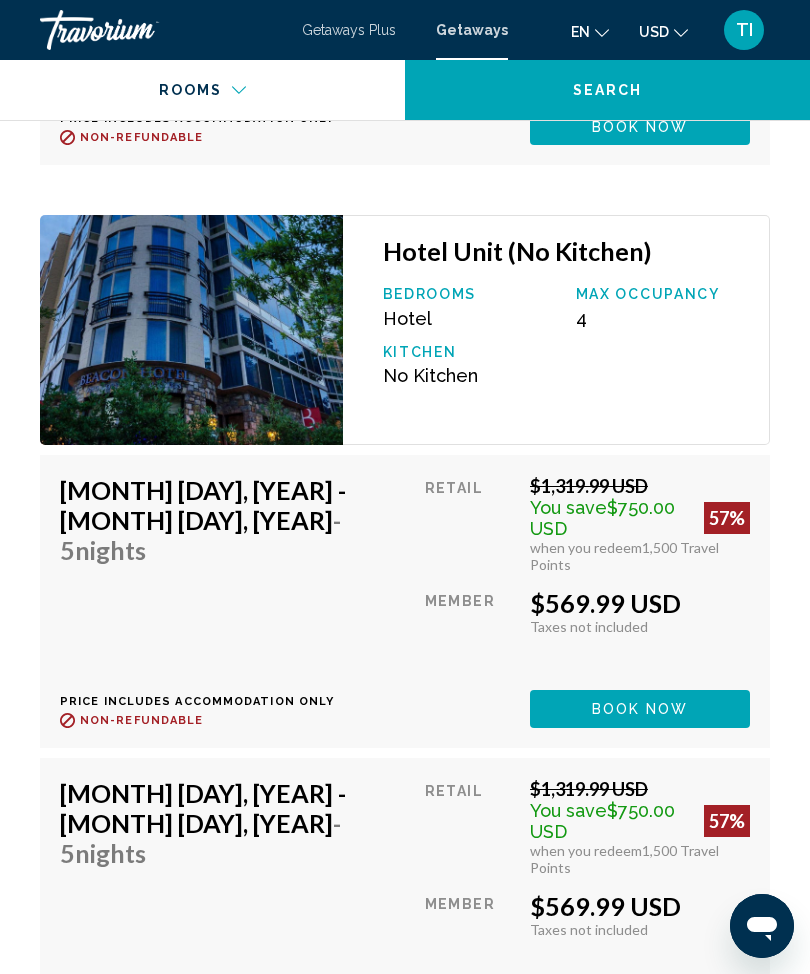 scroll, scrollTop: 12858, scrollLeft: 0, axis: vertical 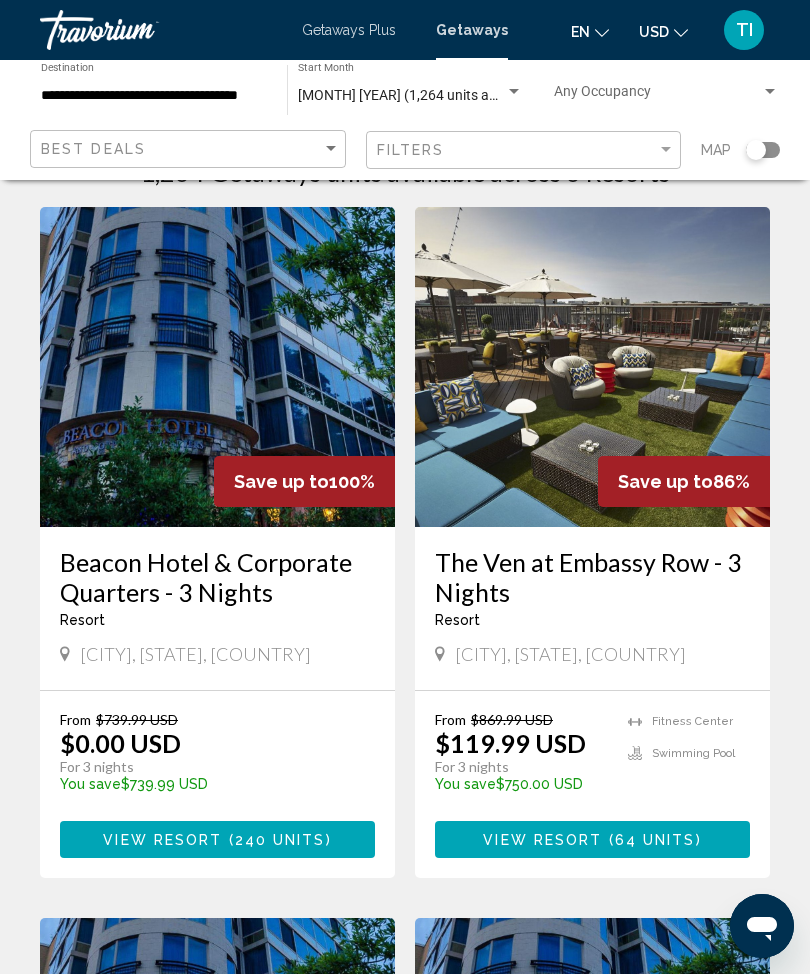 click on "( 64 units )" at bounding box center (651, 840) 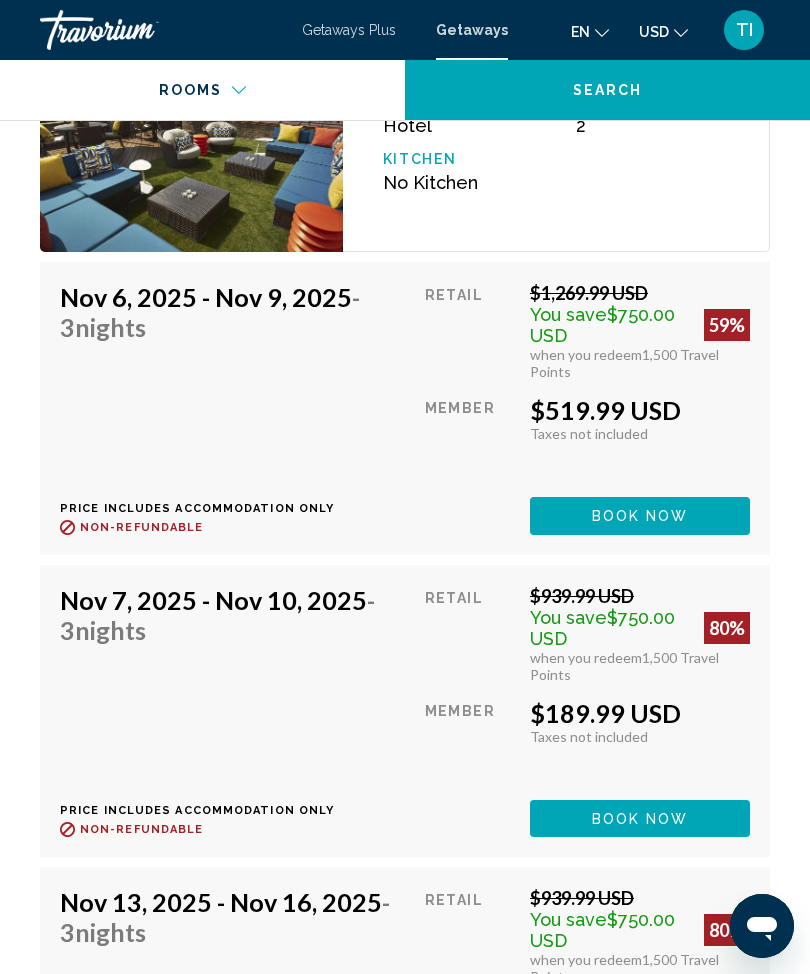 scroll, scrollTop: 3830, scrollLeft: 0, axis: vertical 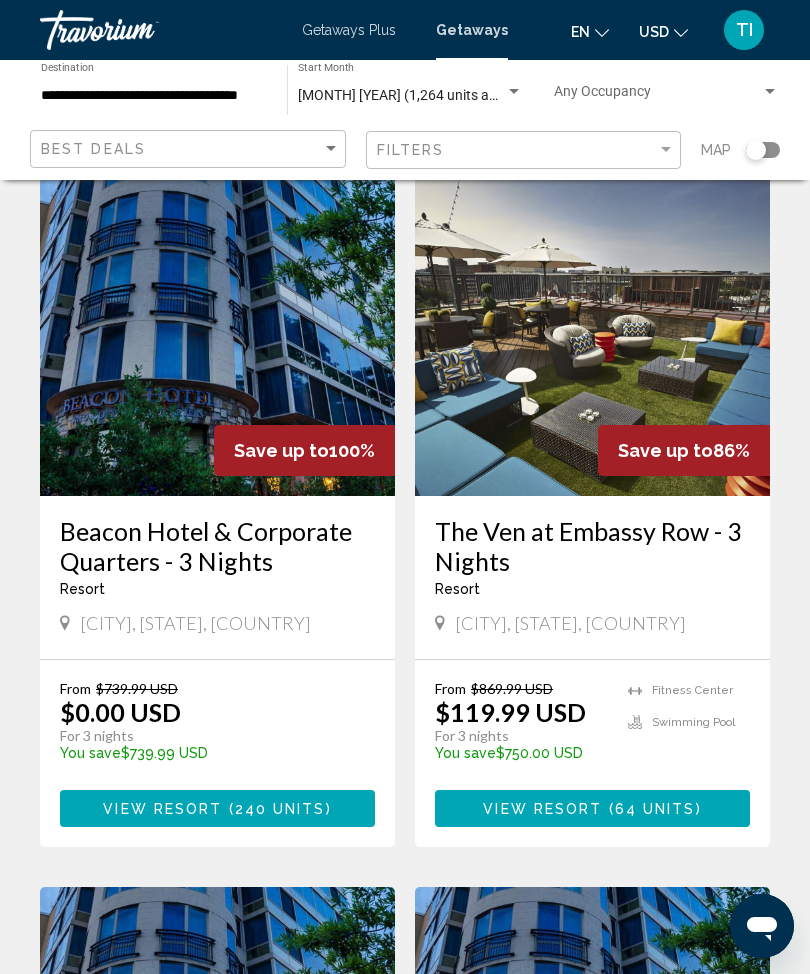 click at bounding box center [592, 336] 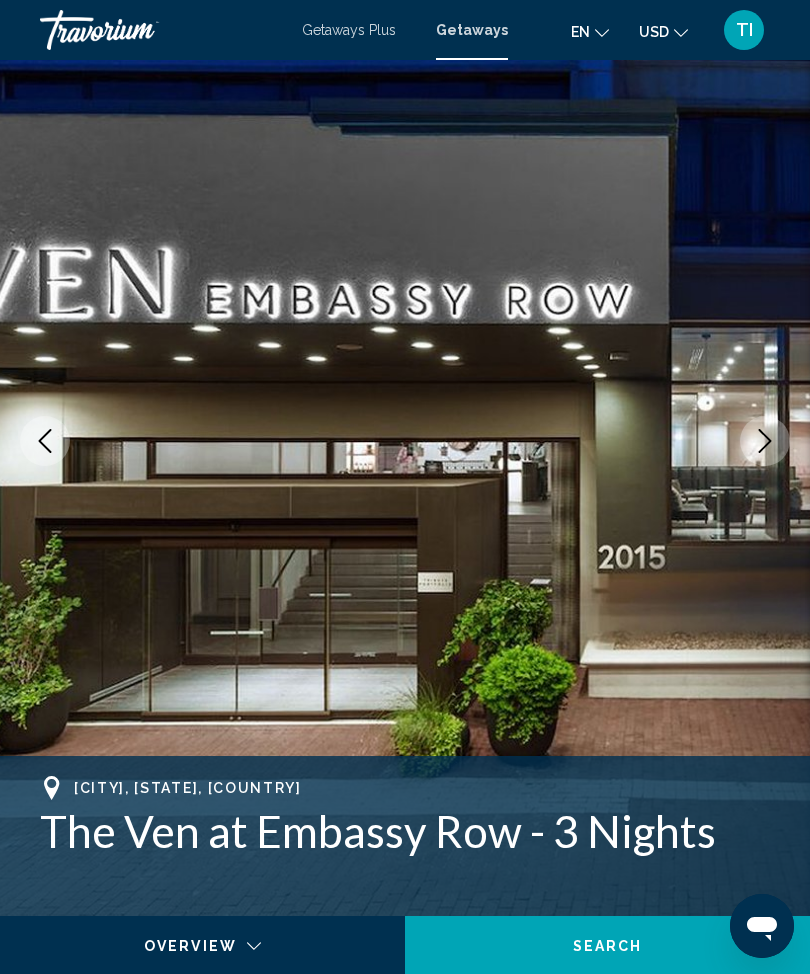 scroll, scrollTop: 0, scrollLeft: 0, axis: both 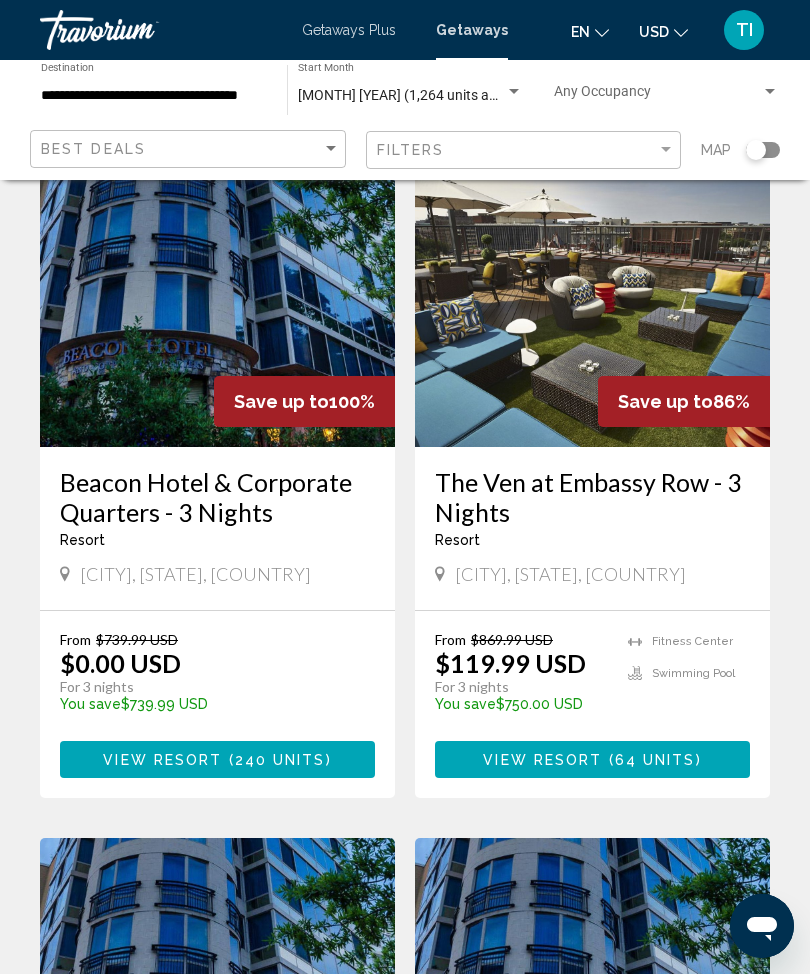 click on "From $869.99 USD $119.99 USD For 3 nights You save  $750.00 USD   temp
Fitness Center
Swimming Pool View Resort    ( 64 units )" at bounding box center (592, 704) 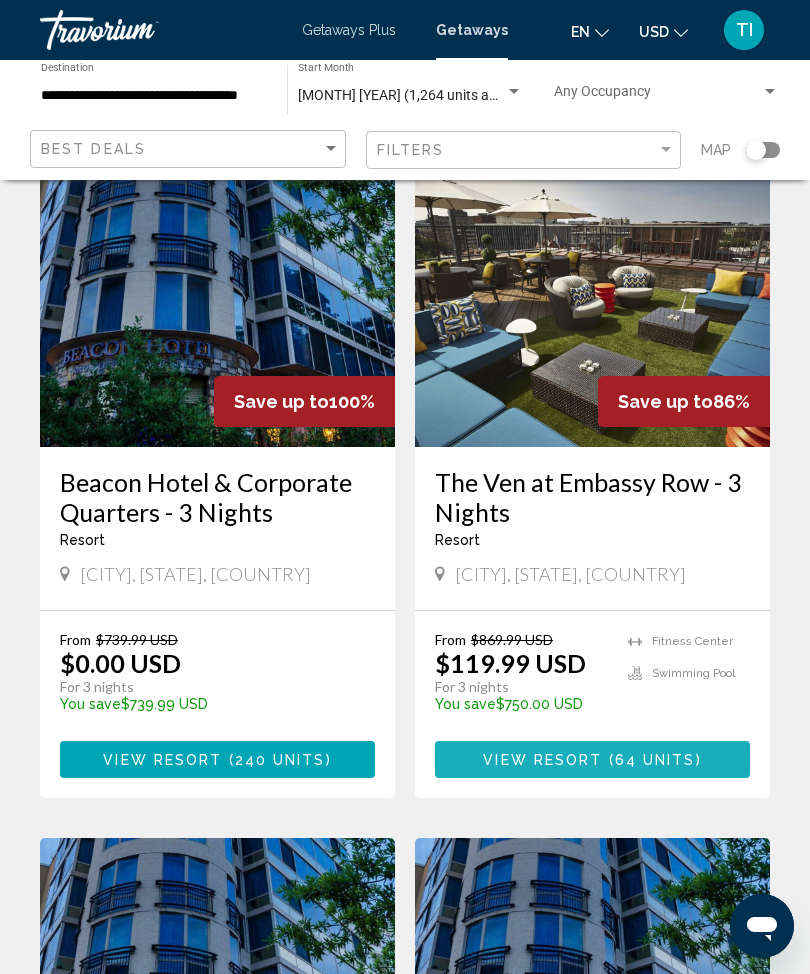 click on "64 units" at bounding box center (655, 760) 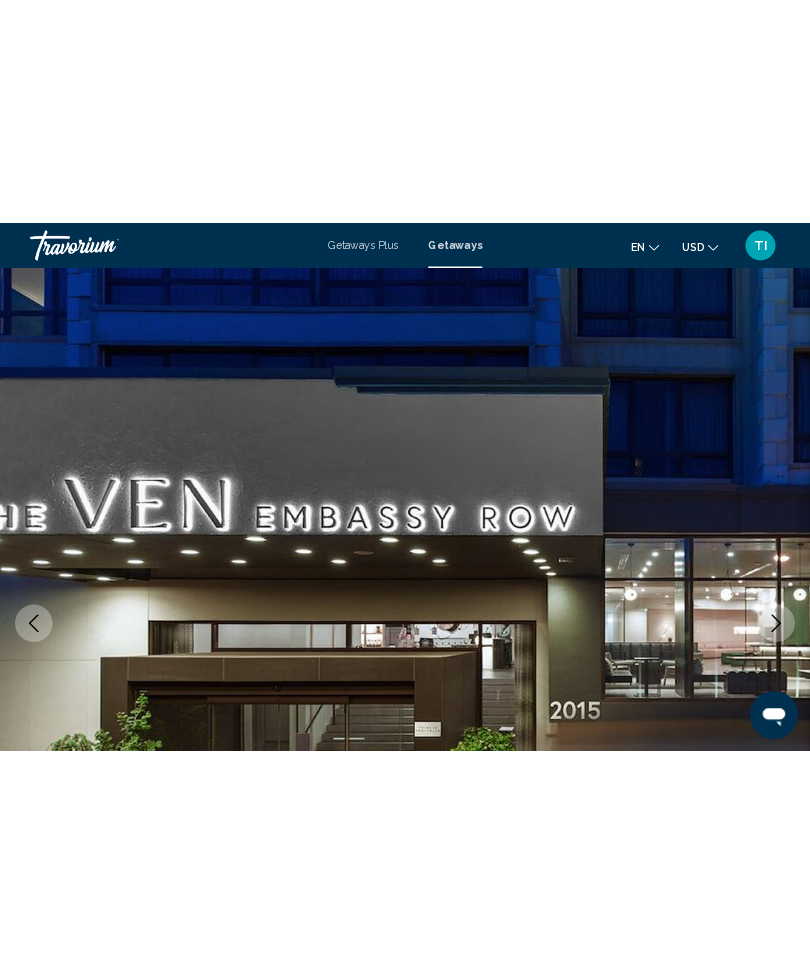 scroll, scrollTop: 0, scrollLeft: 0, axis: both 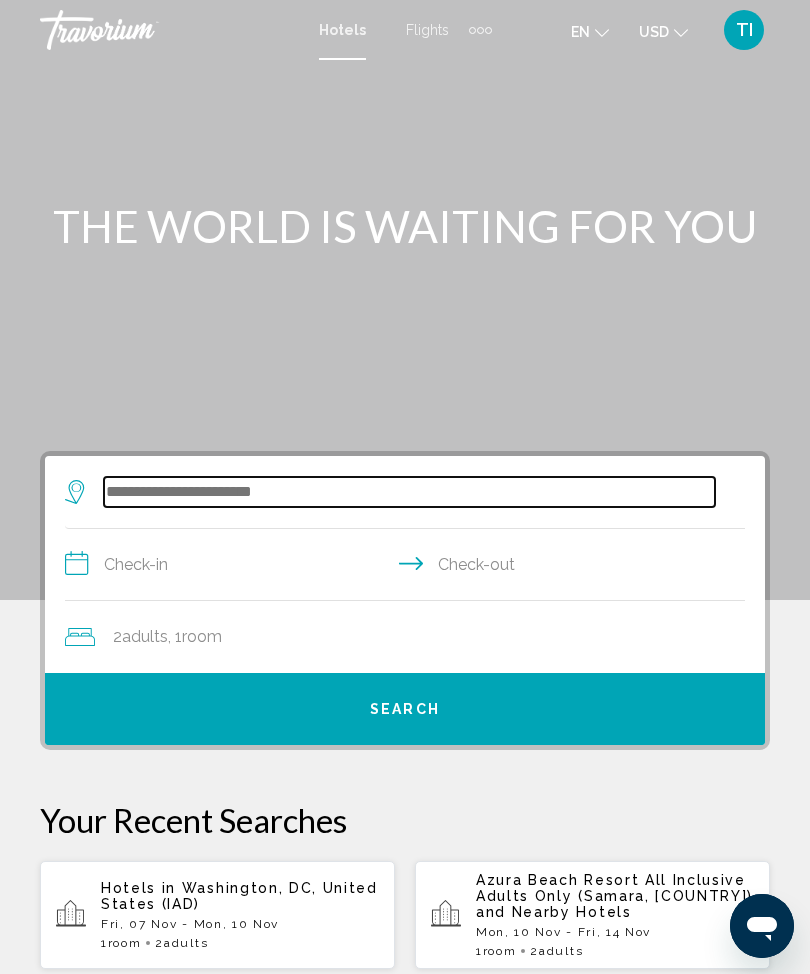 click at bounding box center (409, 492) 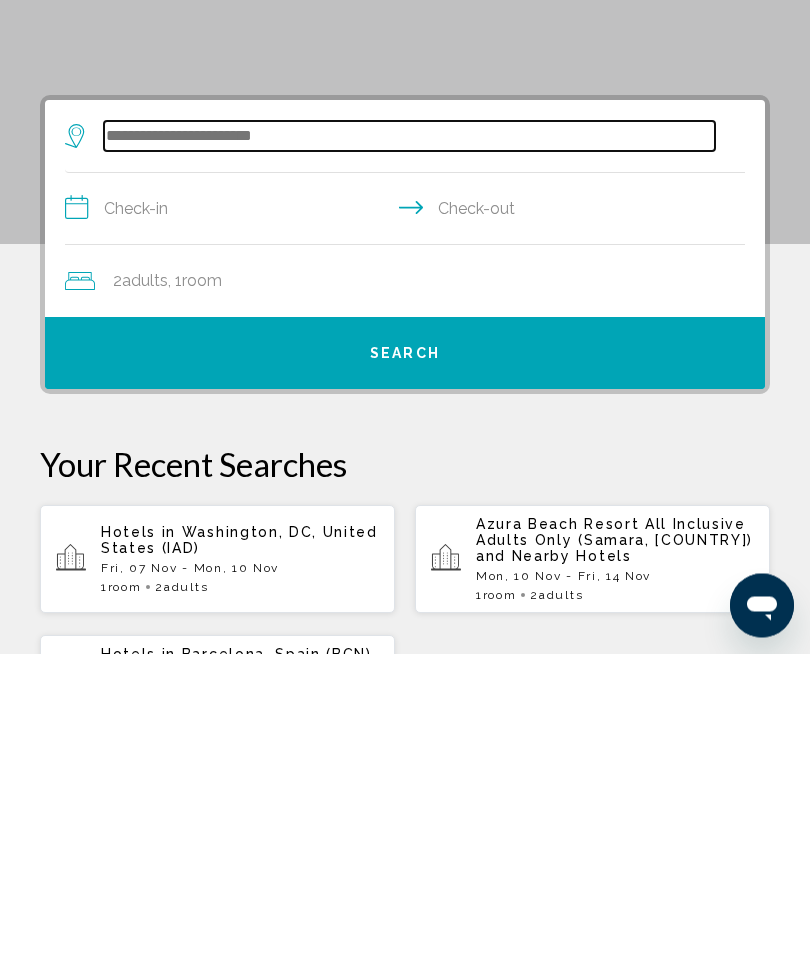 scroll, scrollTop: 65, scrollLeft: 0, axis: vertical 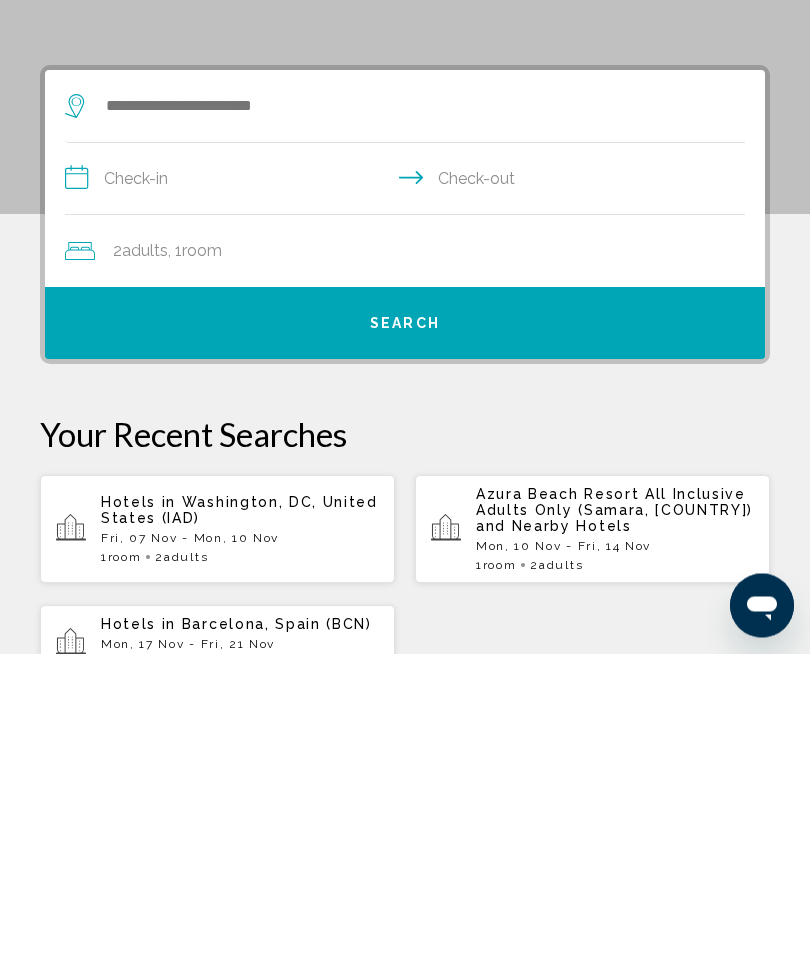 click on "Washington, DC, United States (IAD)" at bounding box center (239, 831) 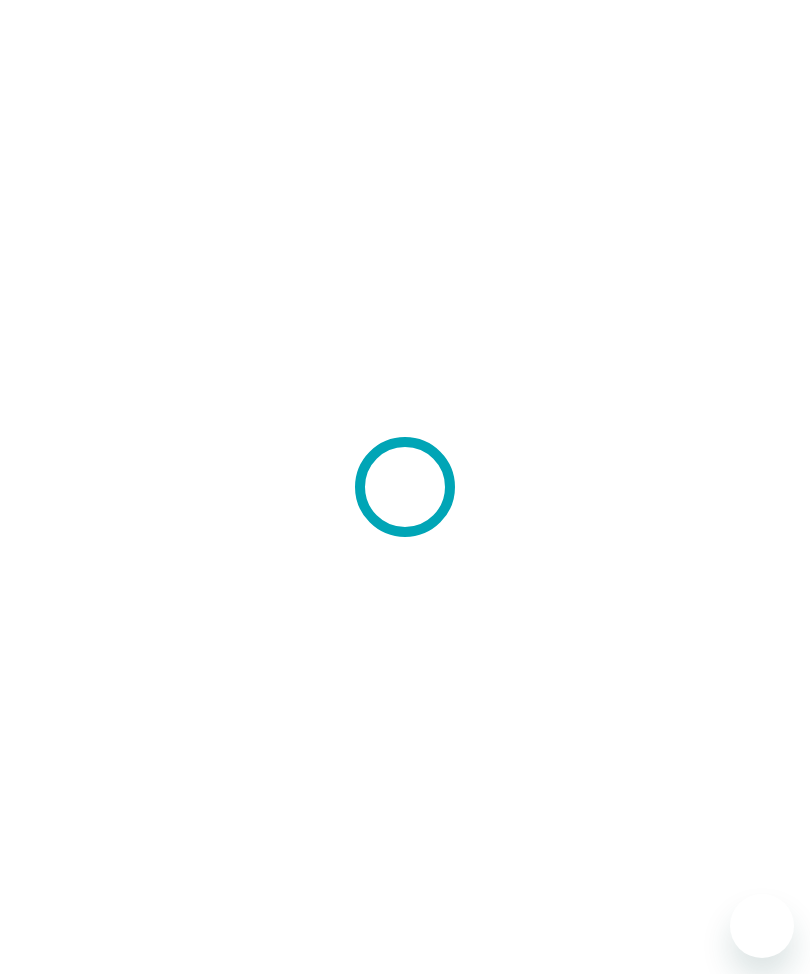 scroll, scrollTop: 0, scrollLeft: 0, axis: both 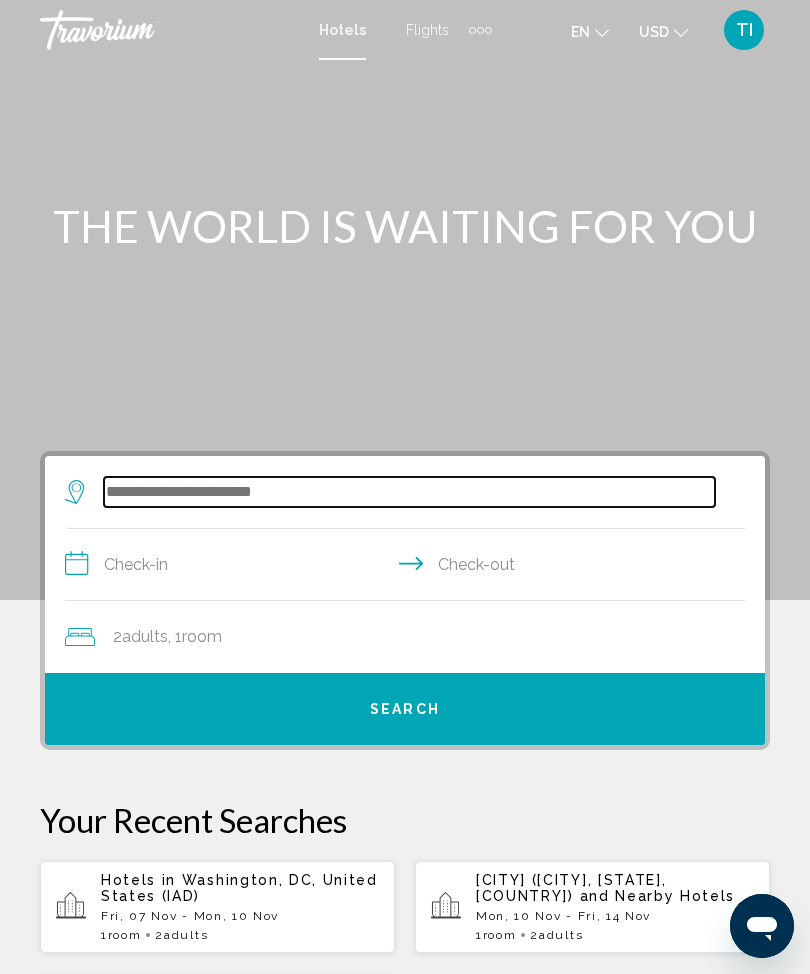 click at bounding box center [409, 492] 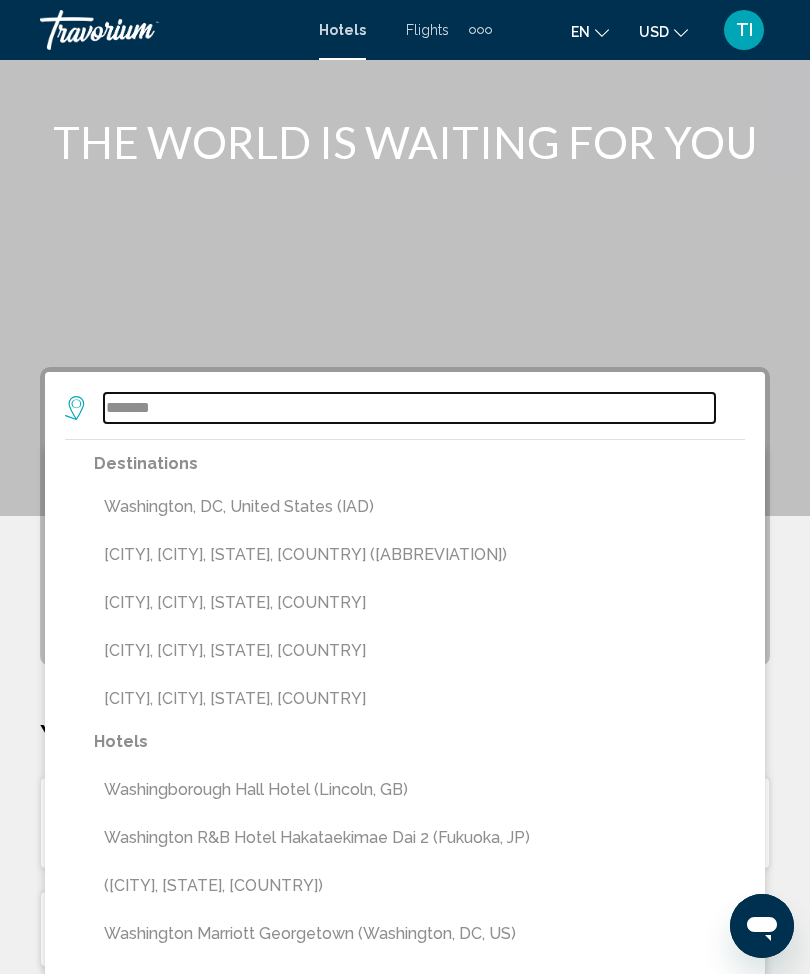 scroll, scrollTop: 83, scrollLeft: 0, axis: vertical 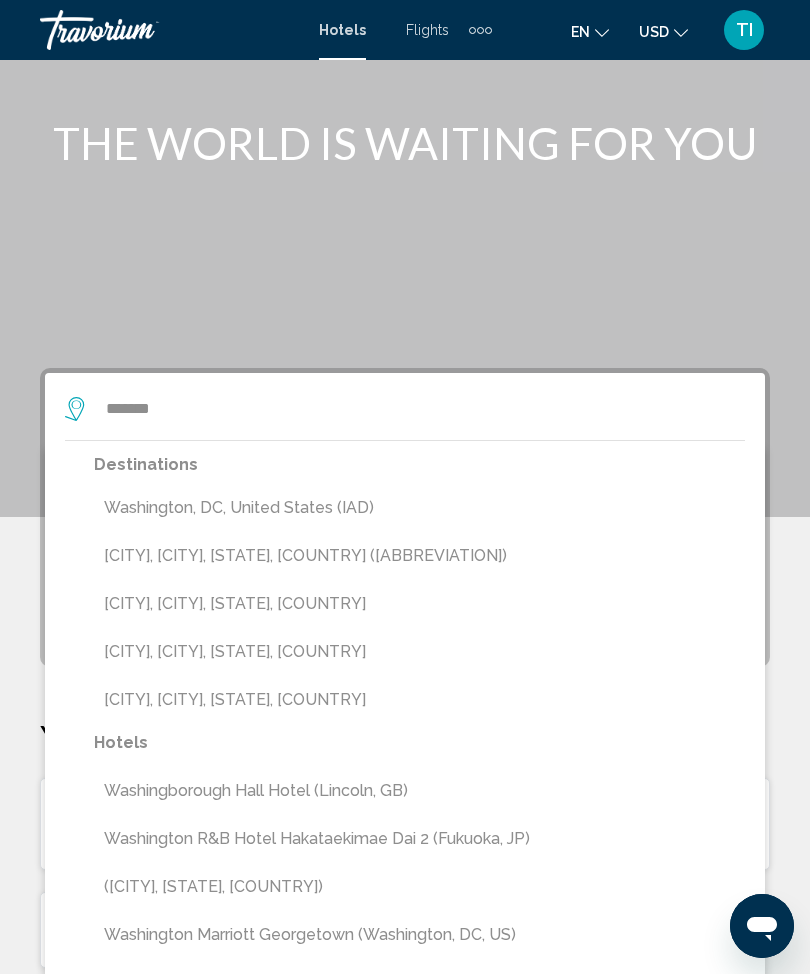 click on "Washington, DC, United States (IAD)" at bounding box center (419, 508) 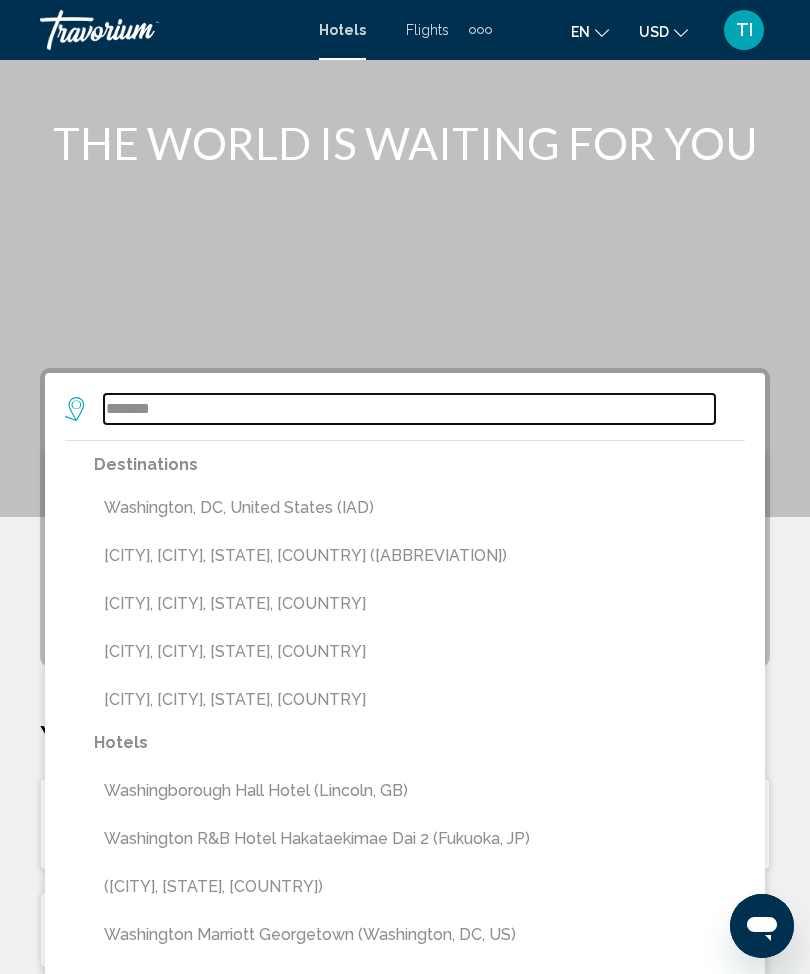type on "**********" 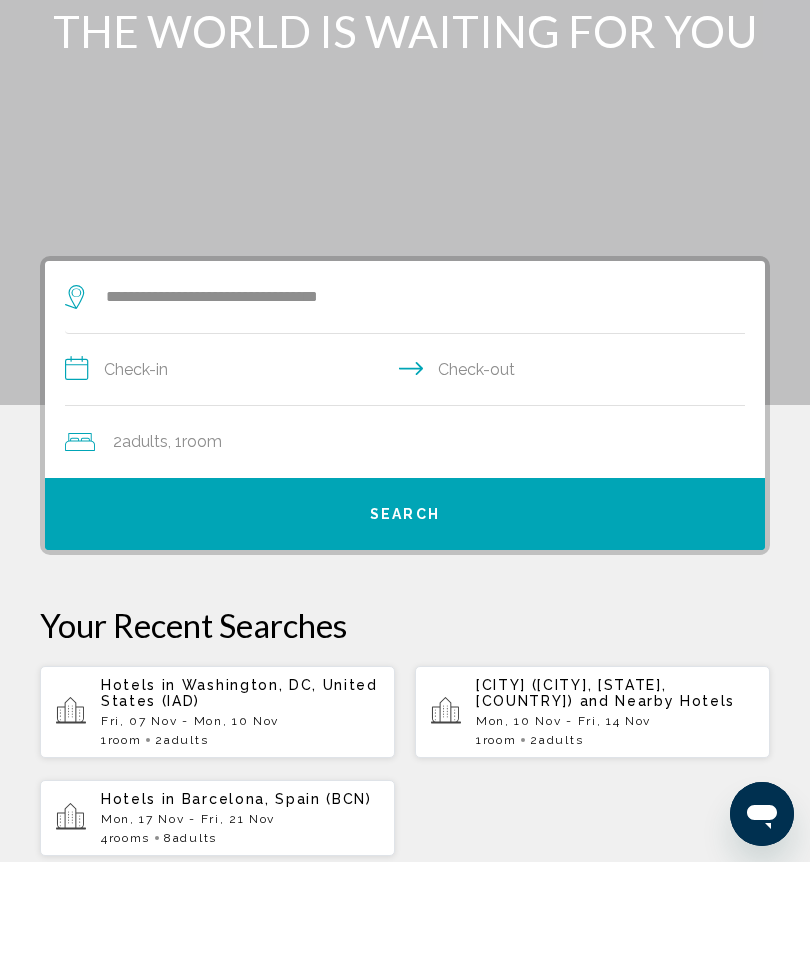 click on "**********" at bounding box center (409, 484) 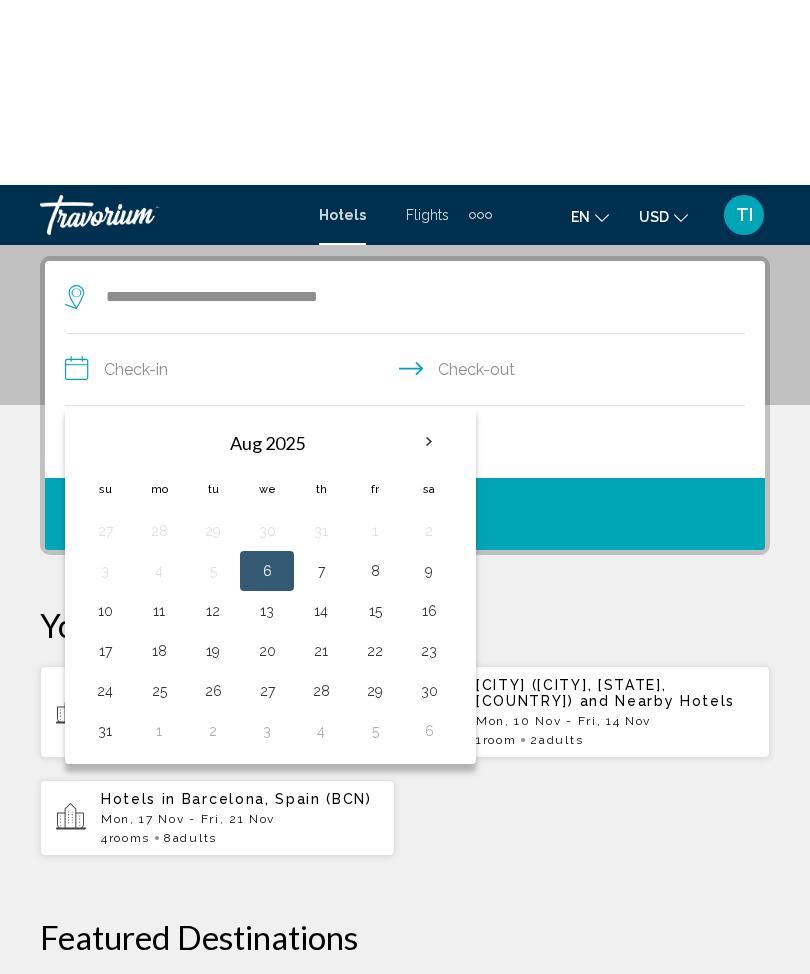 scroll, scrollTop: 386, scrollLeft: 0, axis: vertical 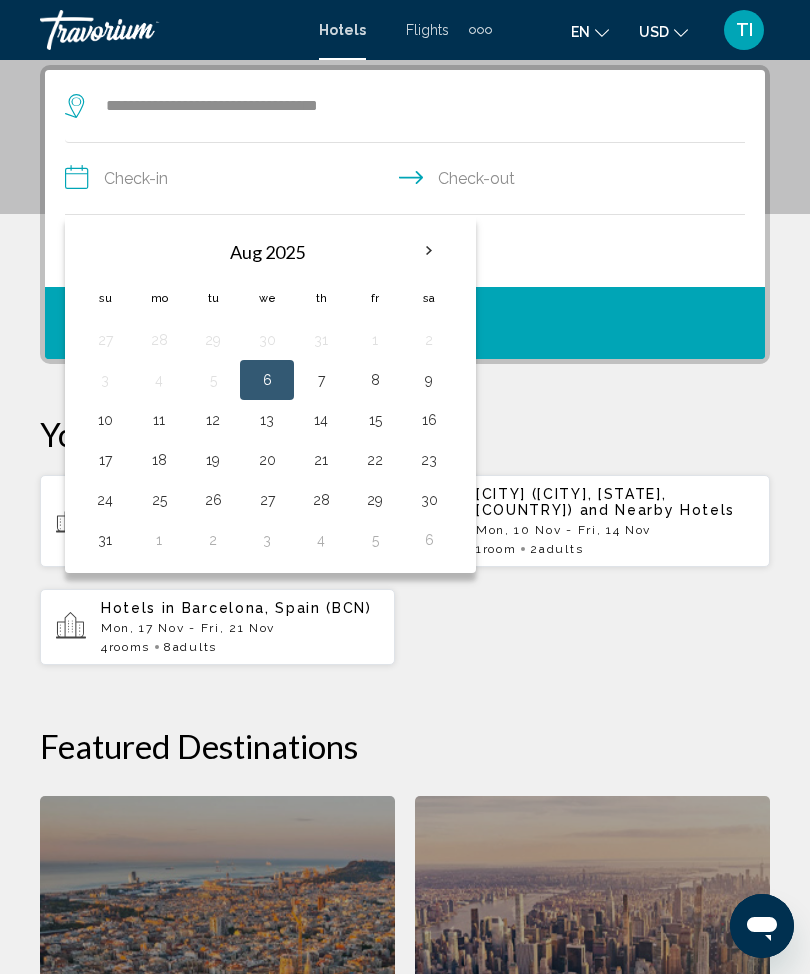 click at bounding box center (429, 251) 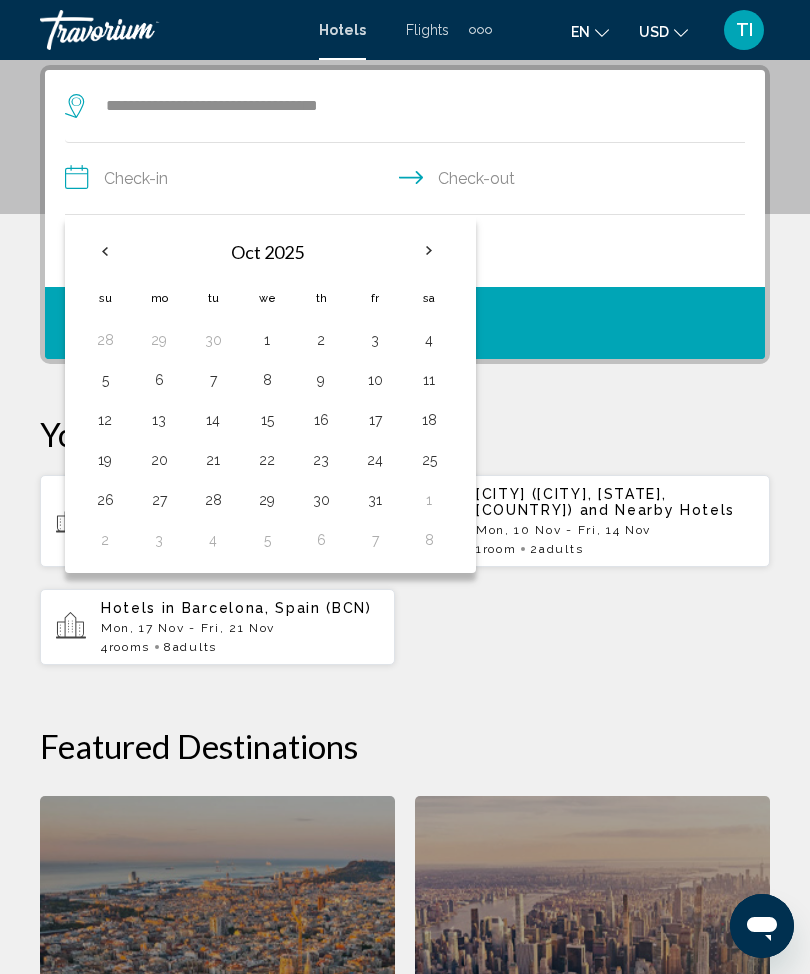 click at bounding box center (429, 251) 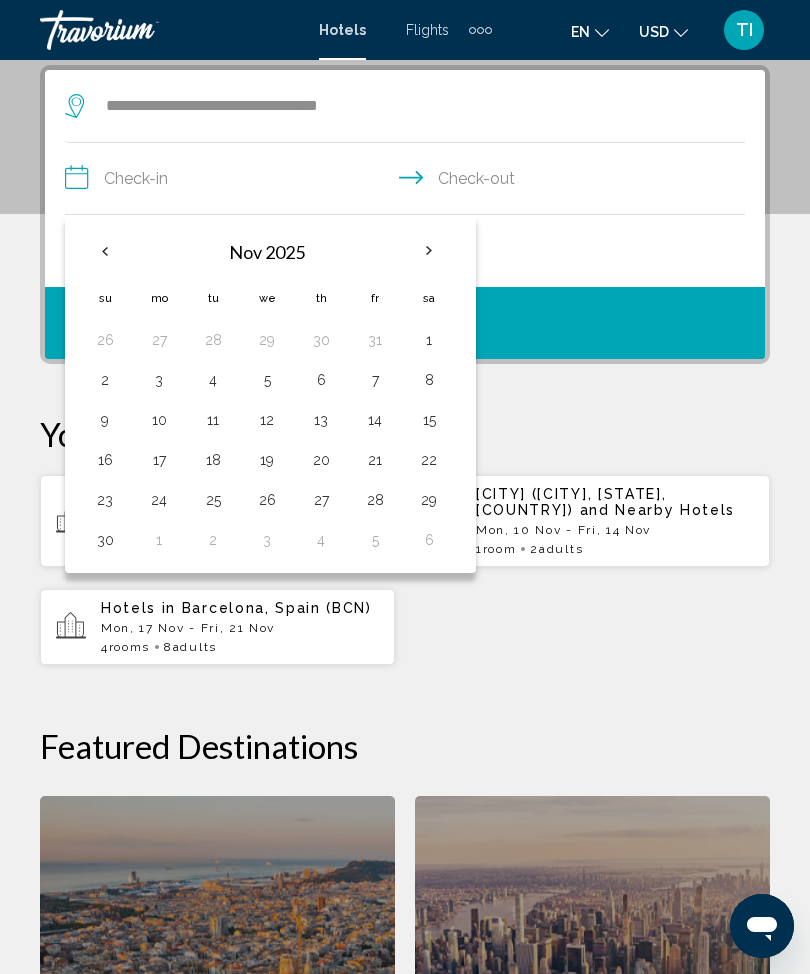 click on "7" at bounding box center [375, 380] 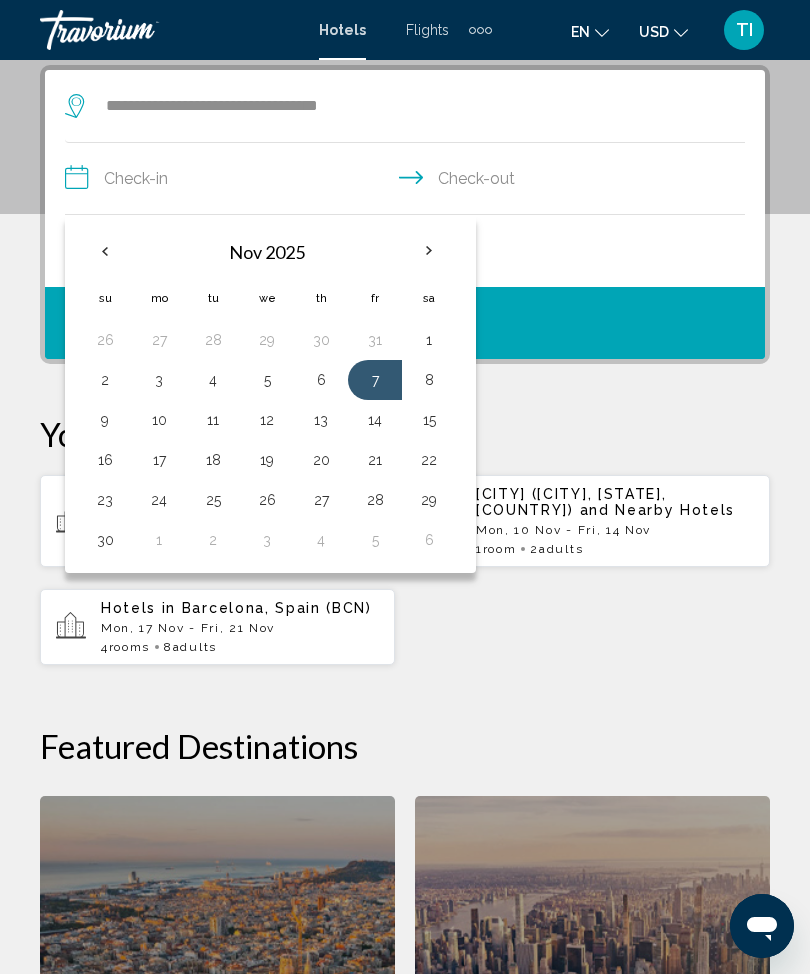 click on "10" at bounding box center (159, 420) 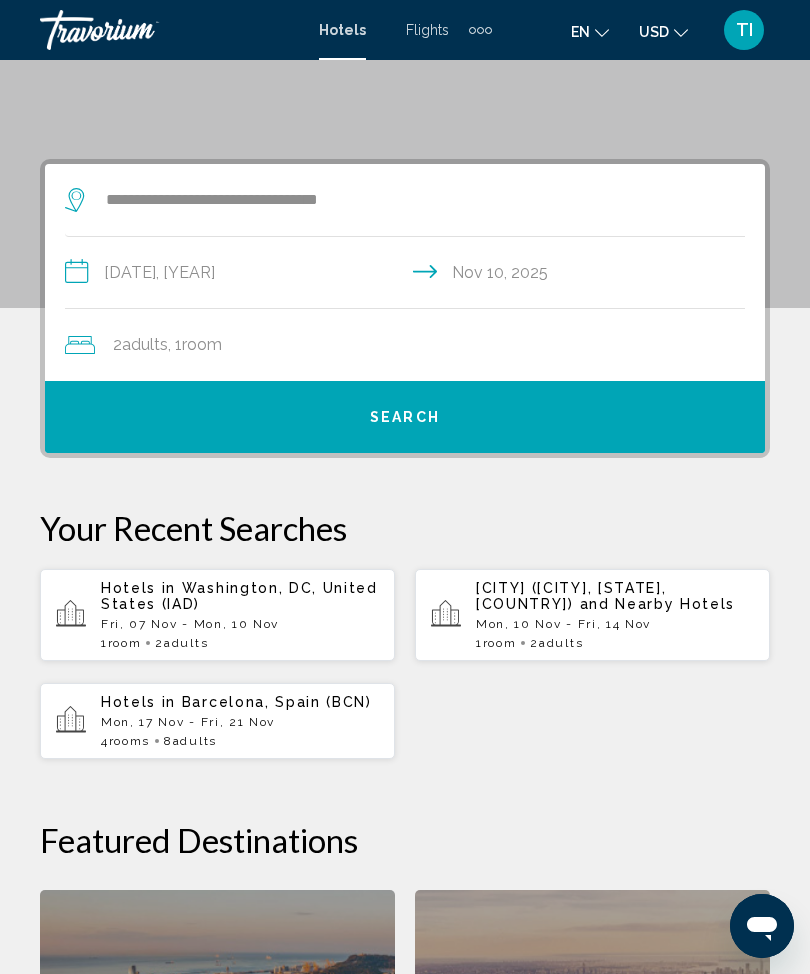 scroll, scrollTop: 286, scrollLeft: 0, axis: vertical 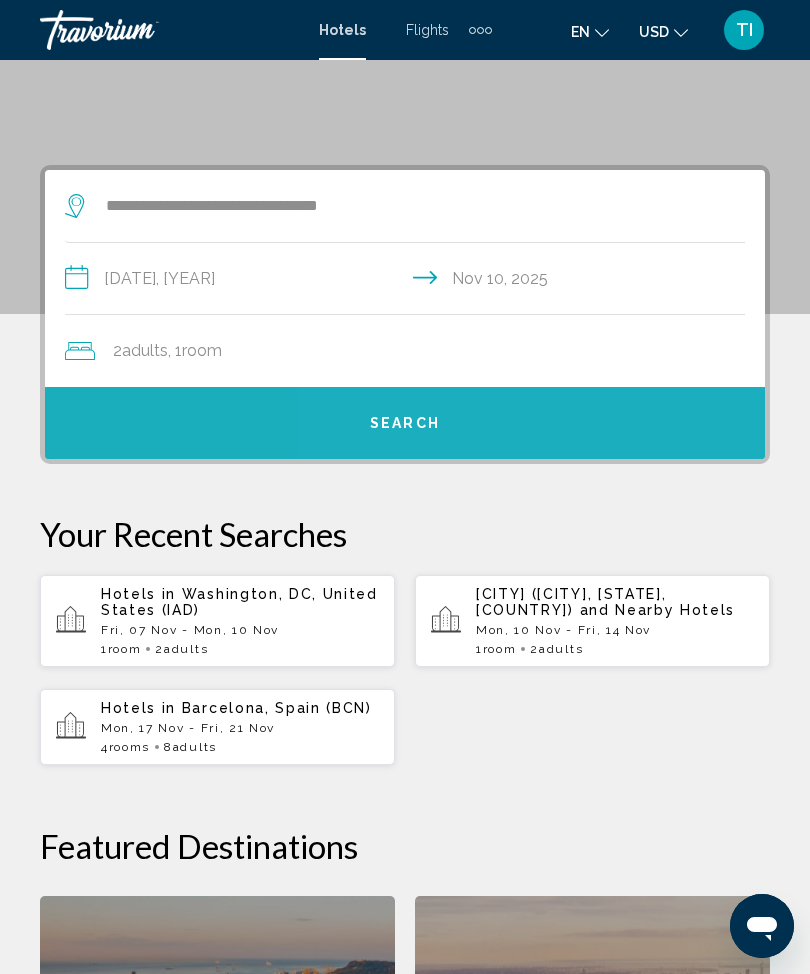 click on "Search" at bounding box center [405, 423] 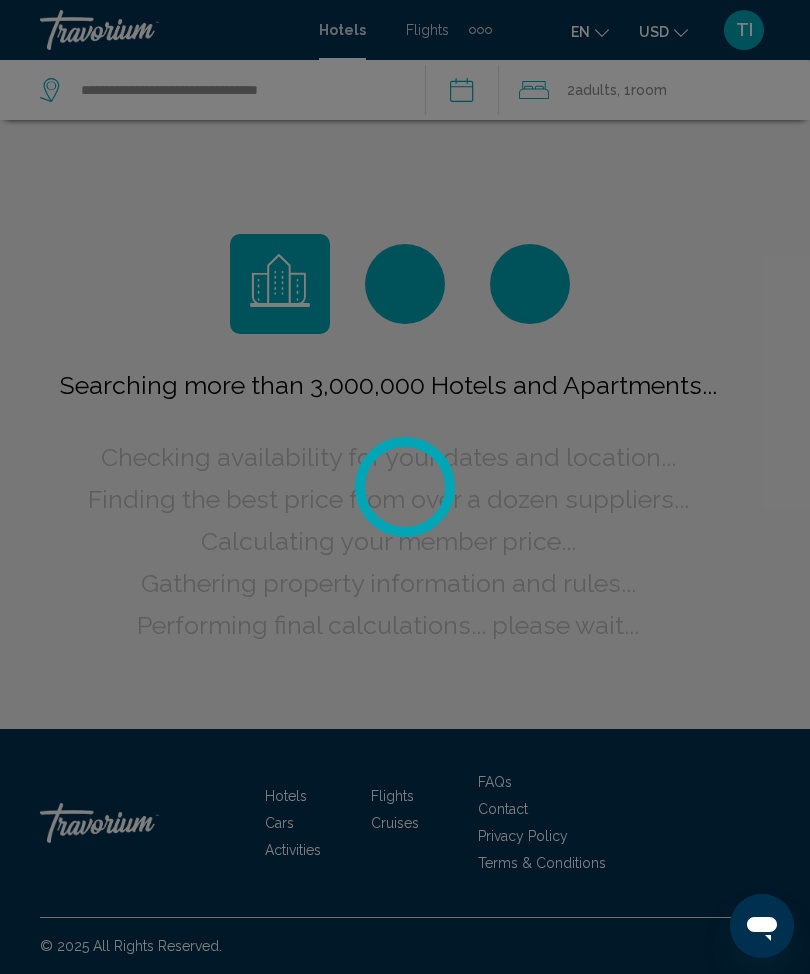 scroll, scrollTop: 0, scrollLeft: 0, axis: both 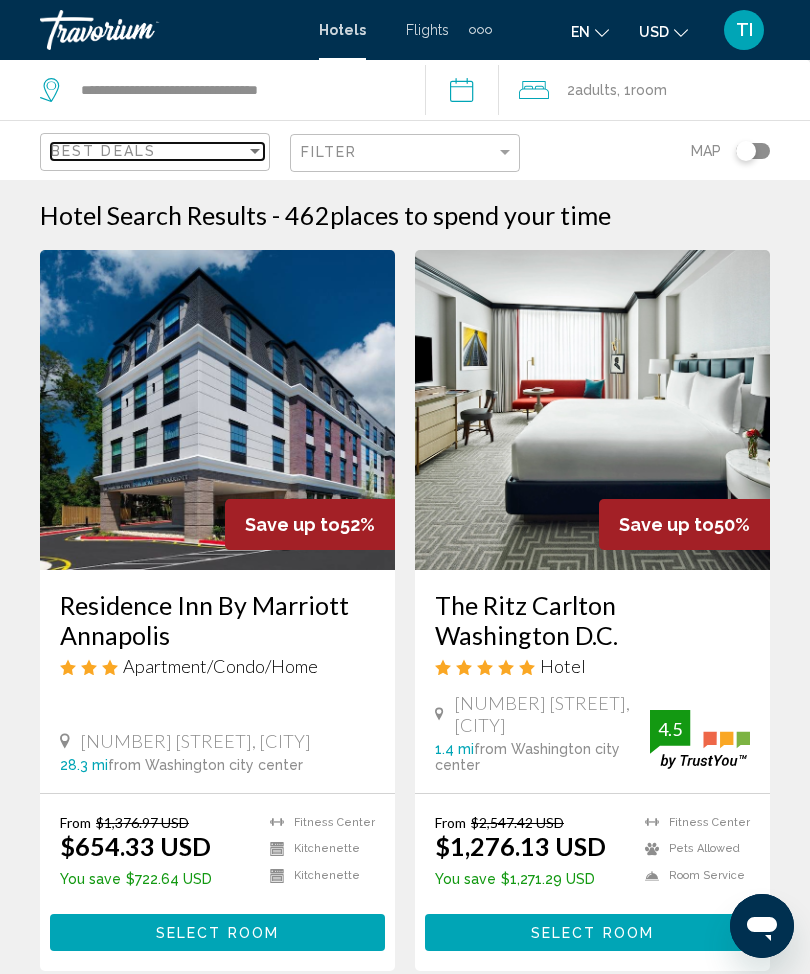 click on "Best Deals" at bounding box center (148, 151) 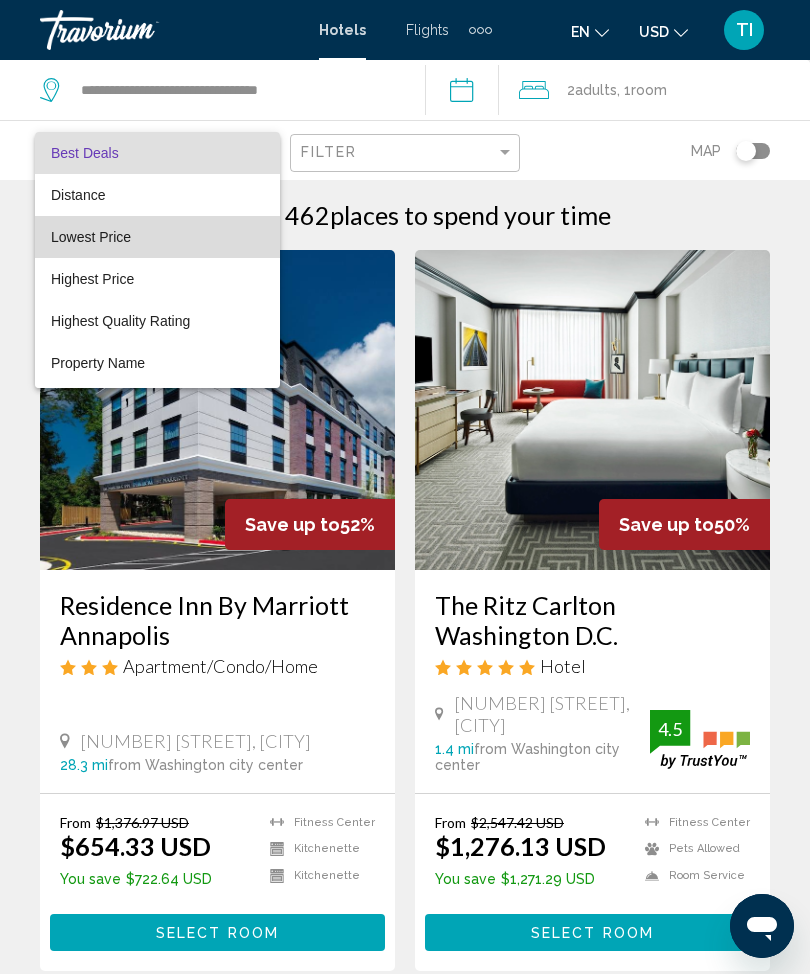 click on "Lowest Price" at bounding box center [157, 237] 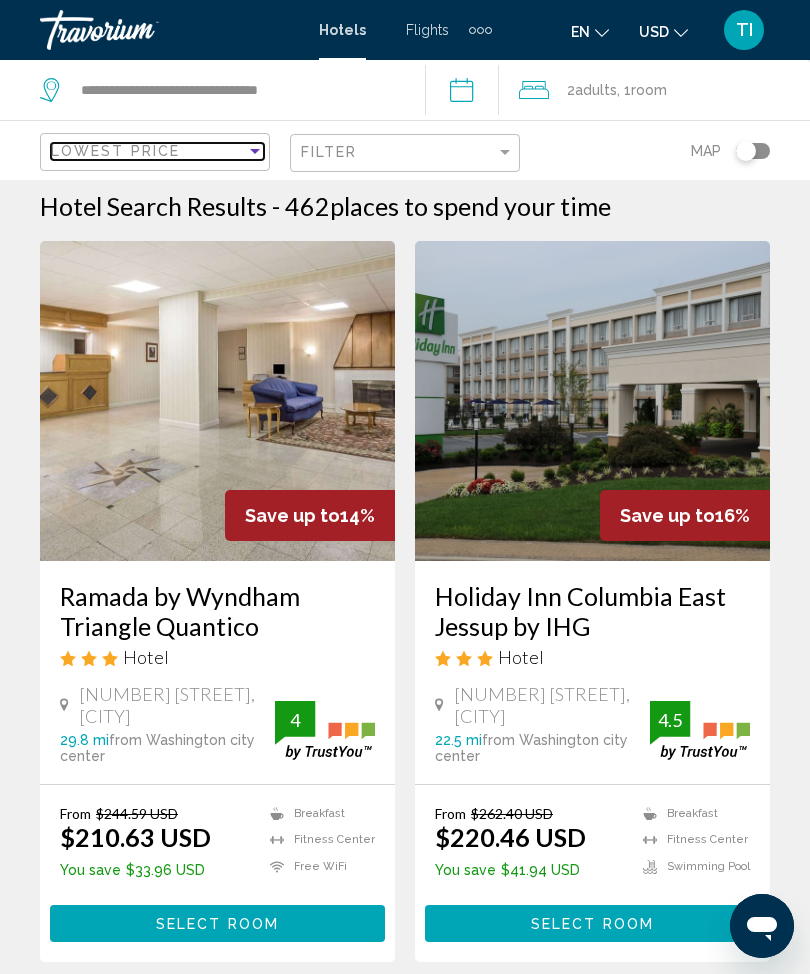 scroll, scrollTop: 0, scrollLeft: 0, axis: both 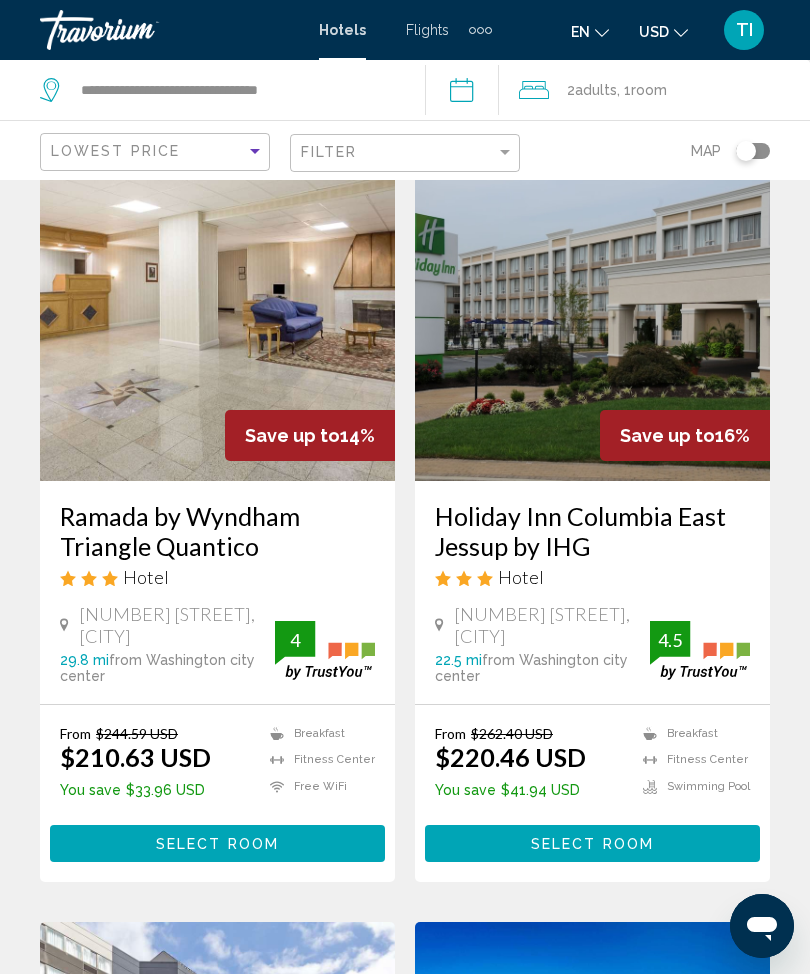 click on "From $262.40 USD $220.46 USD  You save  $41.94 USD
Breakfast
Fitness Center
Swimming Pool  4.5 Select Room" at bounding box center (592, 793) 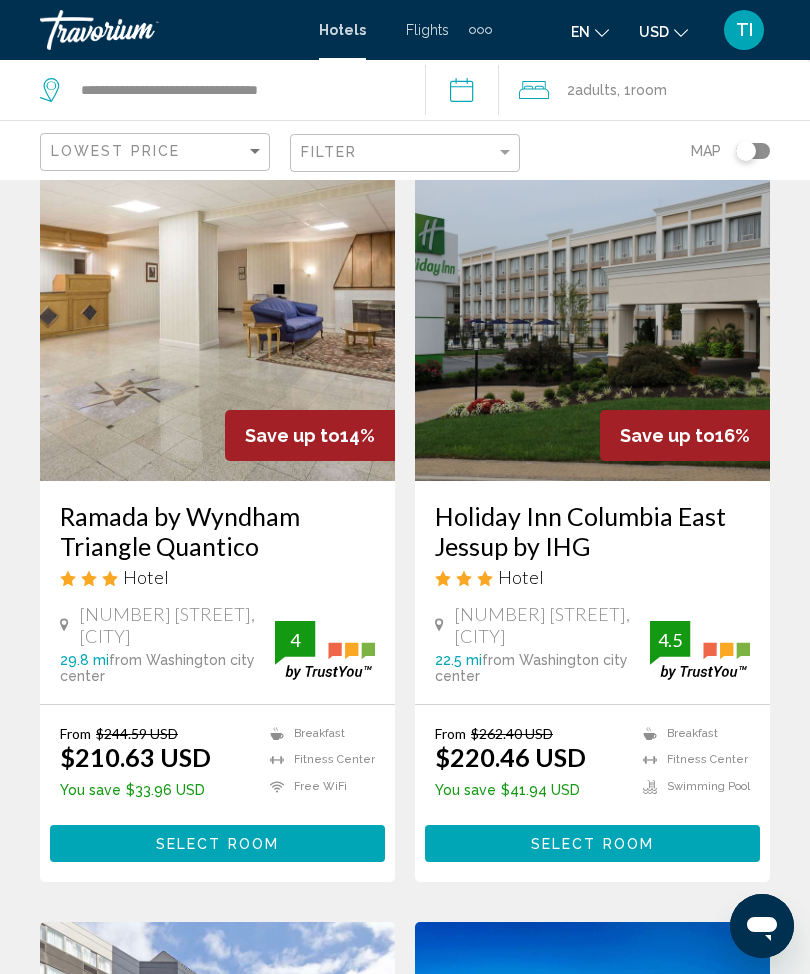 click on "Select Room" at bounding box center [592, 844] 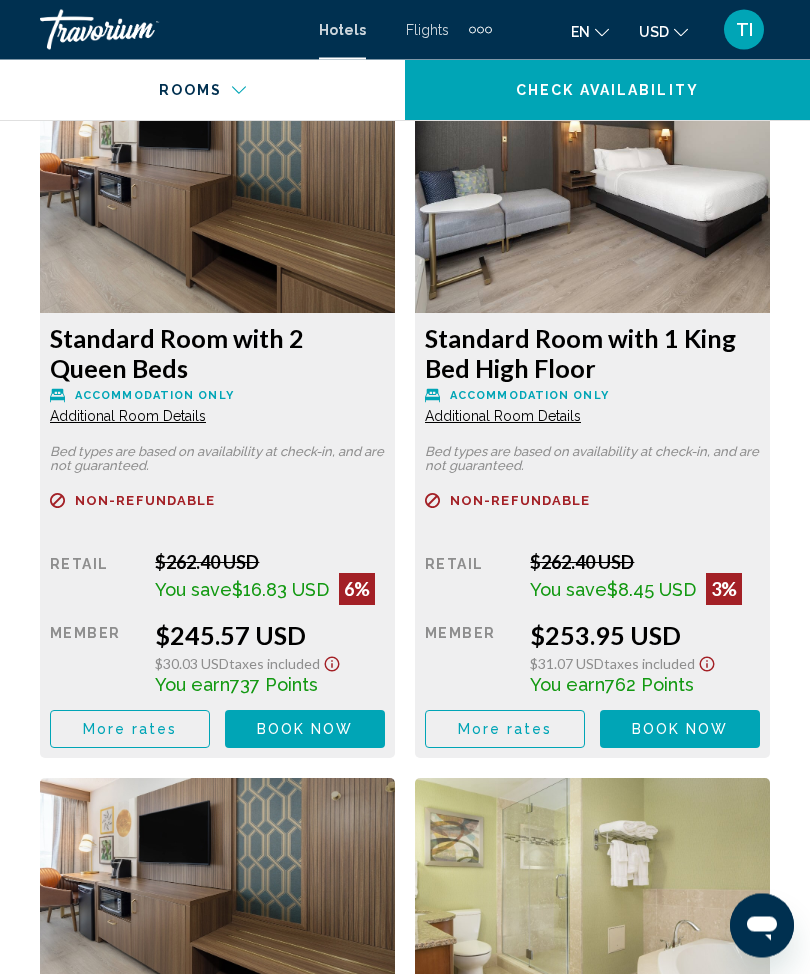 scroll, scrollTop: 4234, scrollLeft: 0, axis: vertical 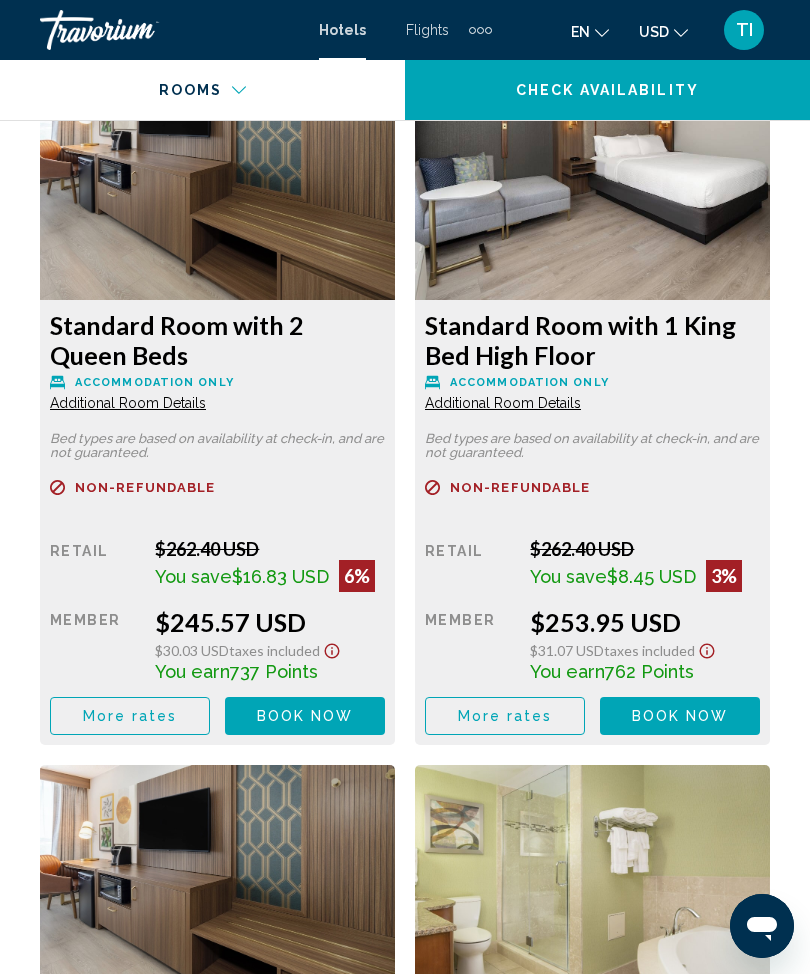 click on "Book now" at bounding box center (305, 2) 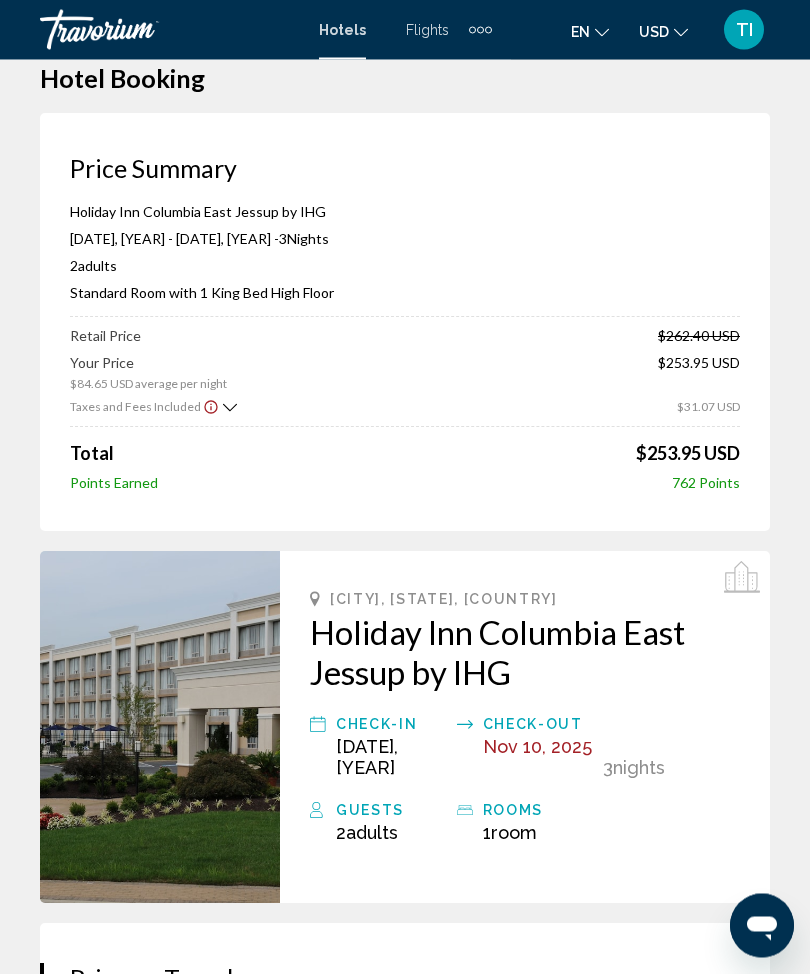 scroll, scrollTop: 0, scrollLeft: 0, axis: both 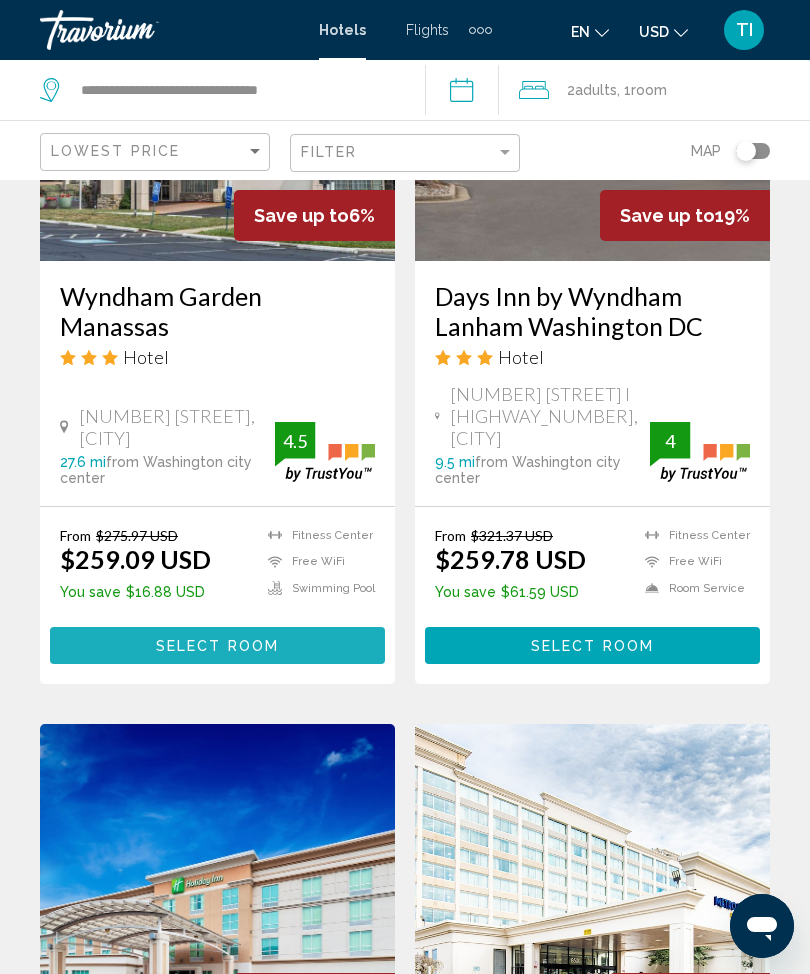 click on "Select Room" at bounding box center [217, 645] 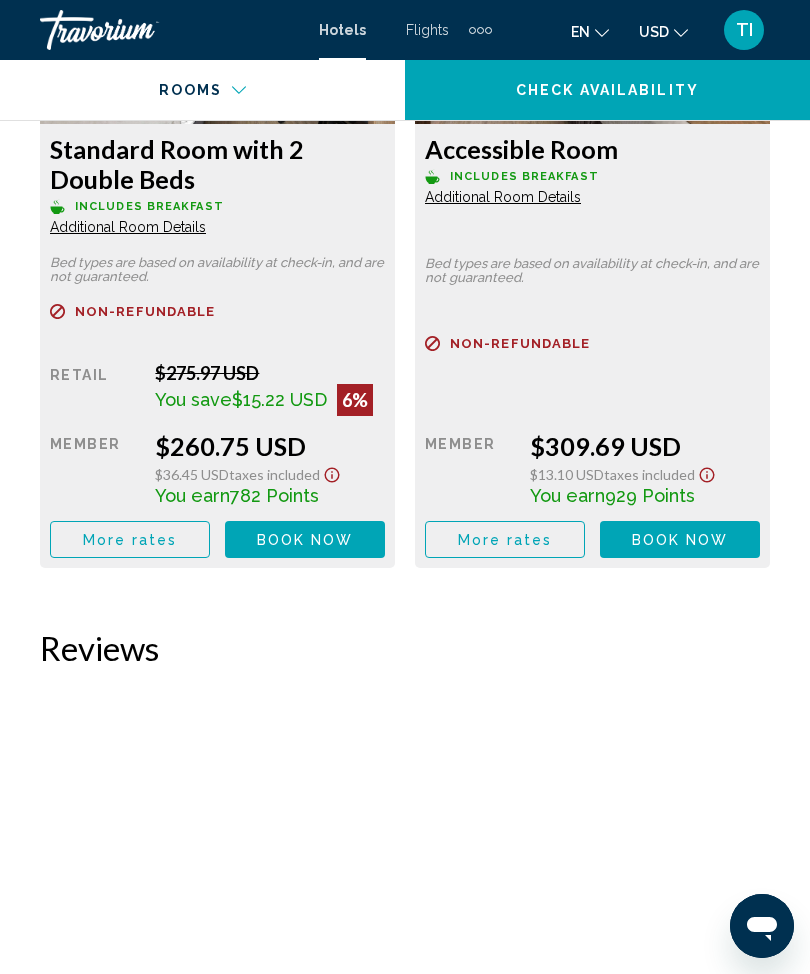 scroll, scrollTop: 5118, scrollLeft: 0, axis: vertical 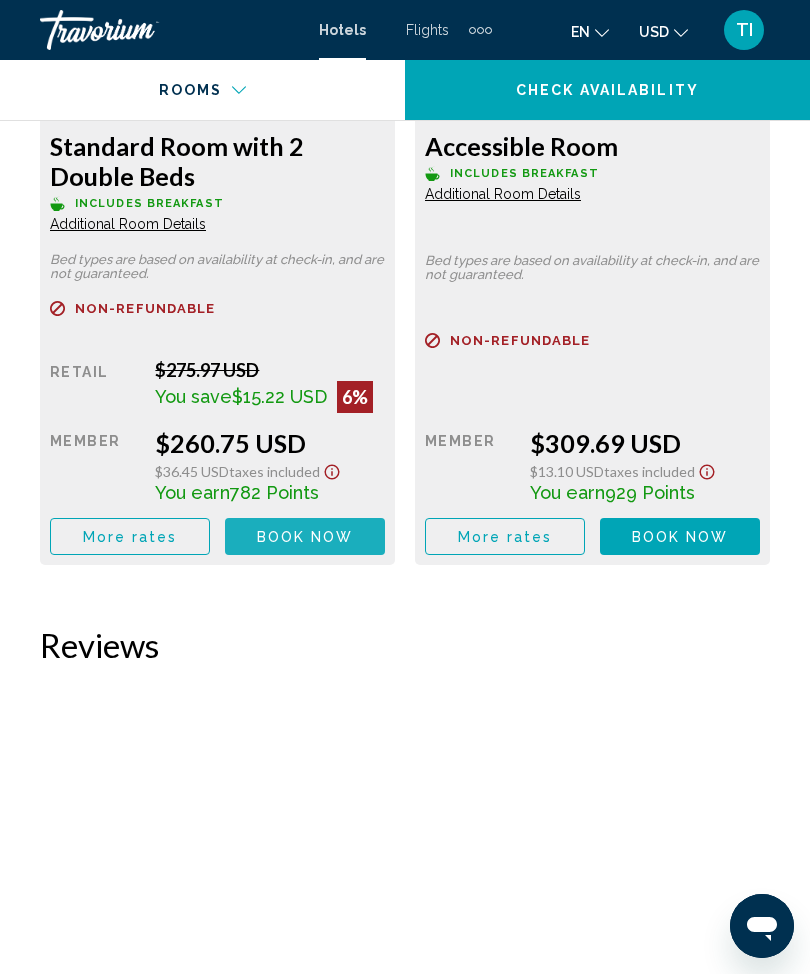 click on "Book now" at bounding box center [305, -892] 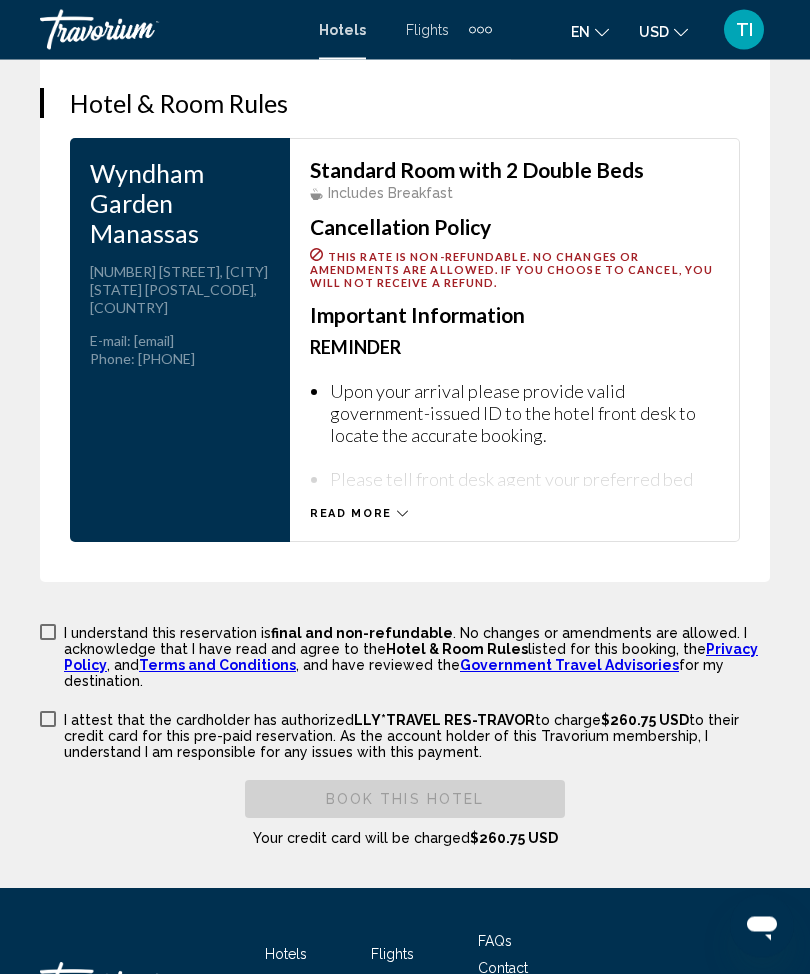 scroll, scrollTop: 3295, scrollLeft: 0, axis: vertical 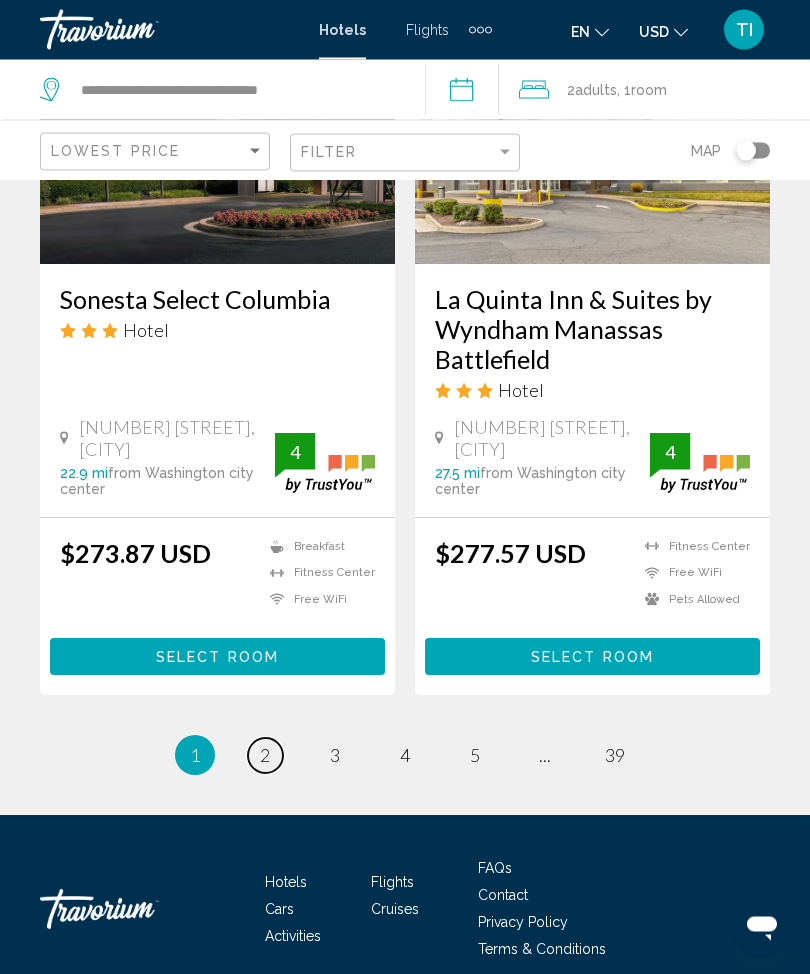 click on "2" at bounding box center [265, 756] 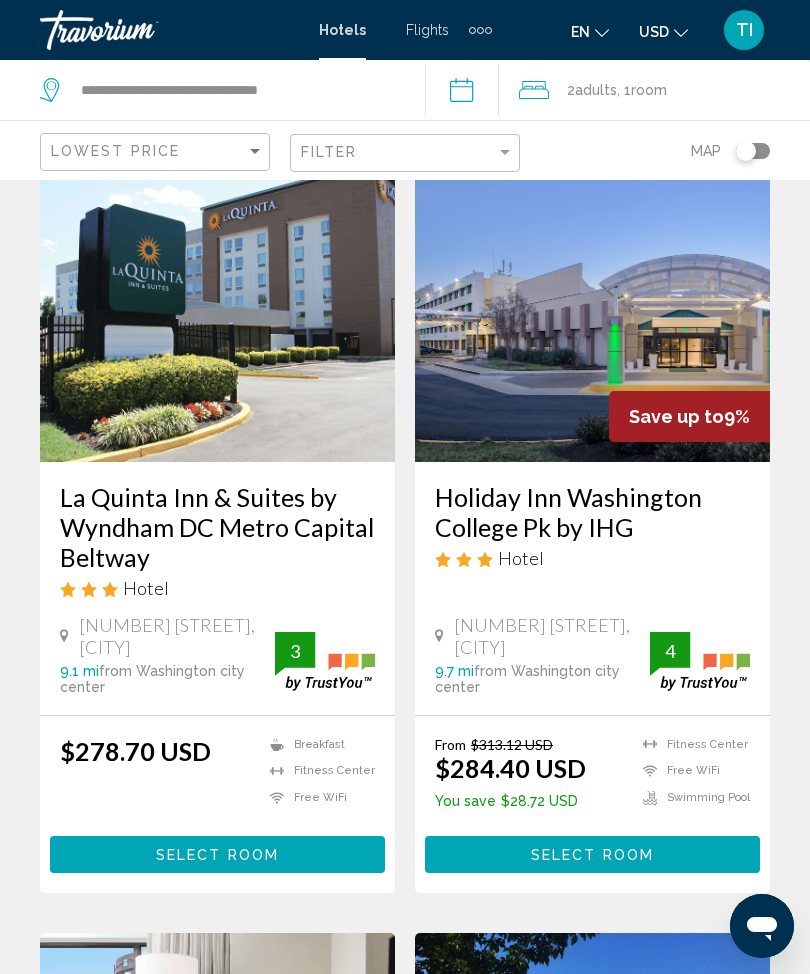 scroll, scrollTop: 0, scrollLeft: 0, axis: both 